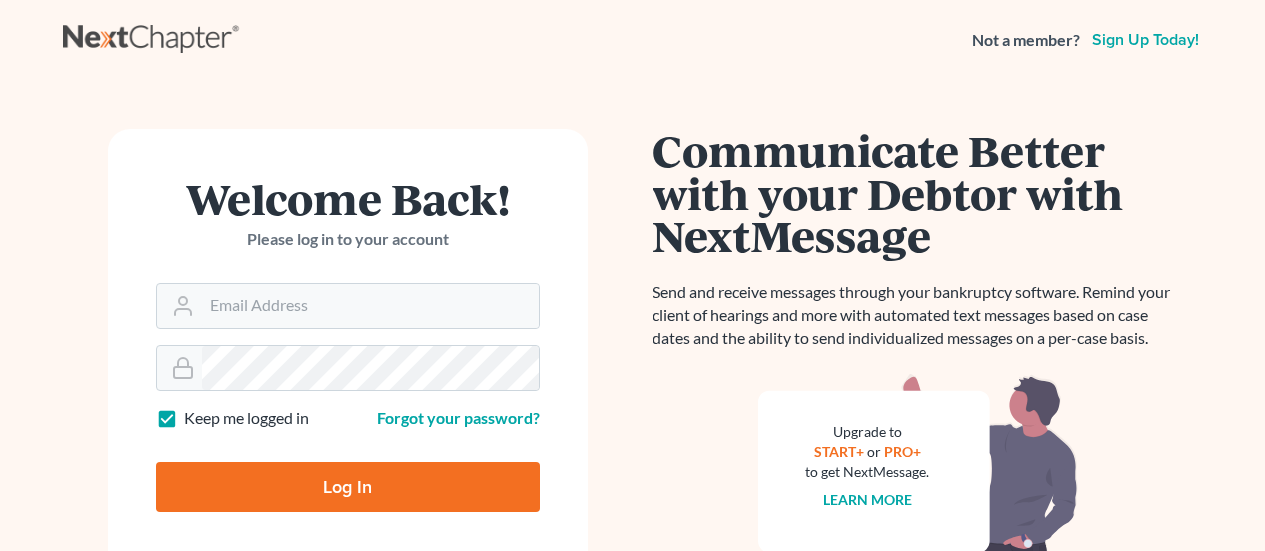 scroll, scrollTop: 0, scrollLeft: 0, axis: both 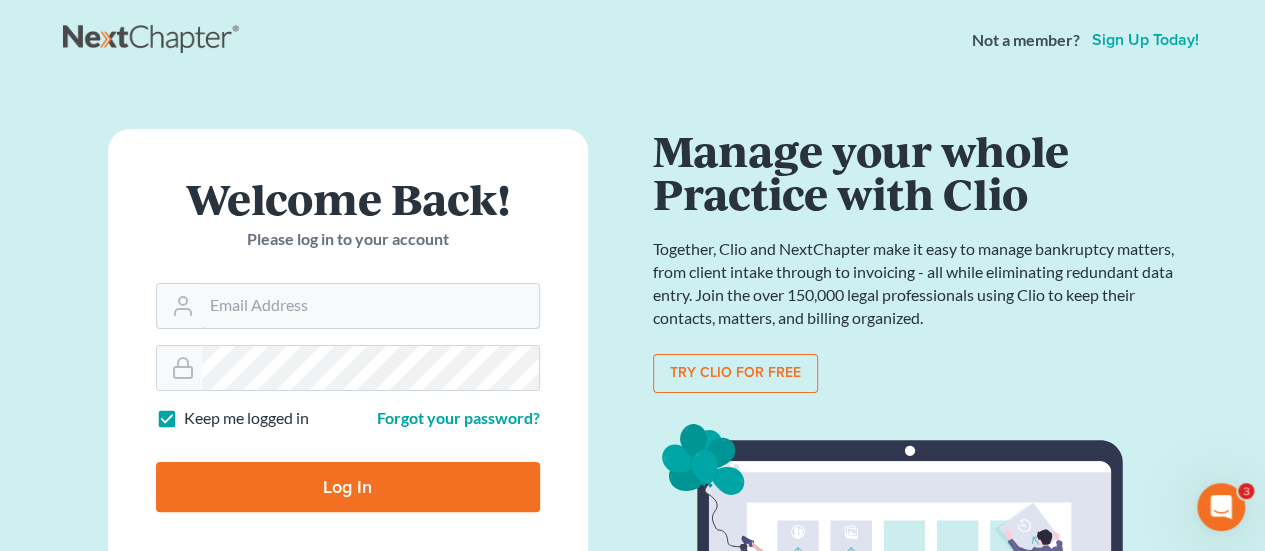 type on "jason@kinnairdlaw.com" 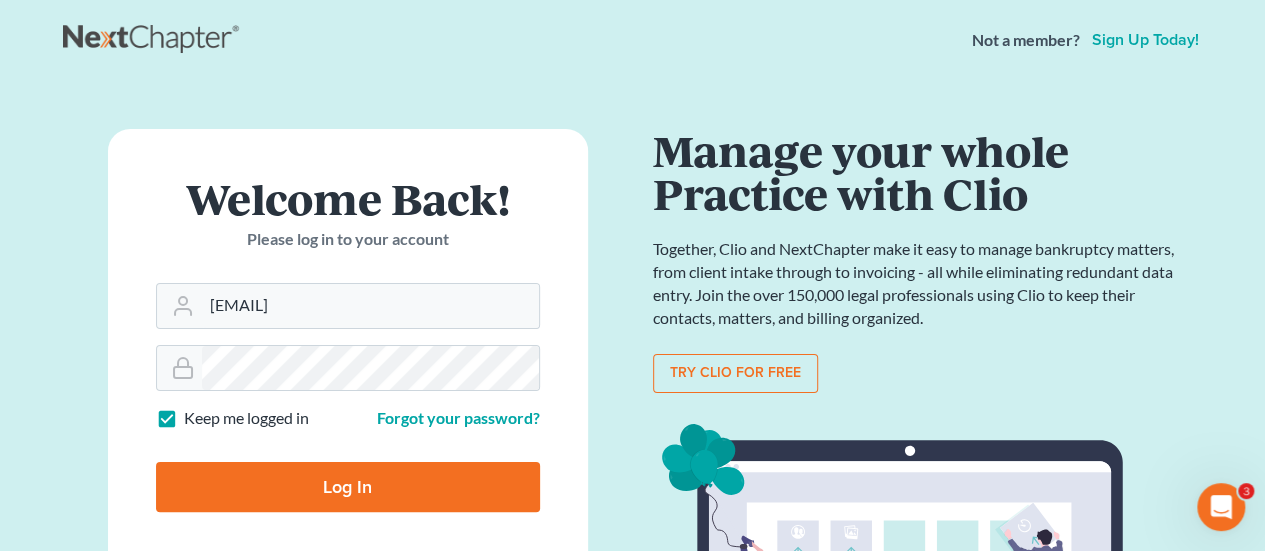 click on "Log In" at bounding box center [348, 487] 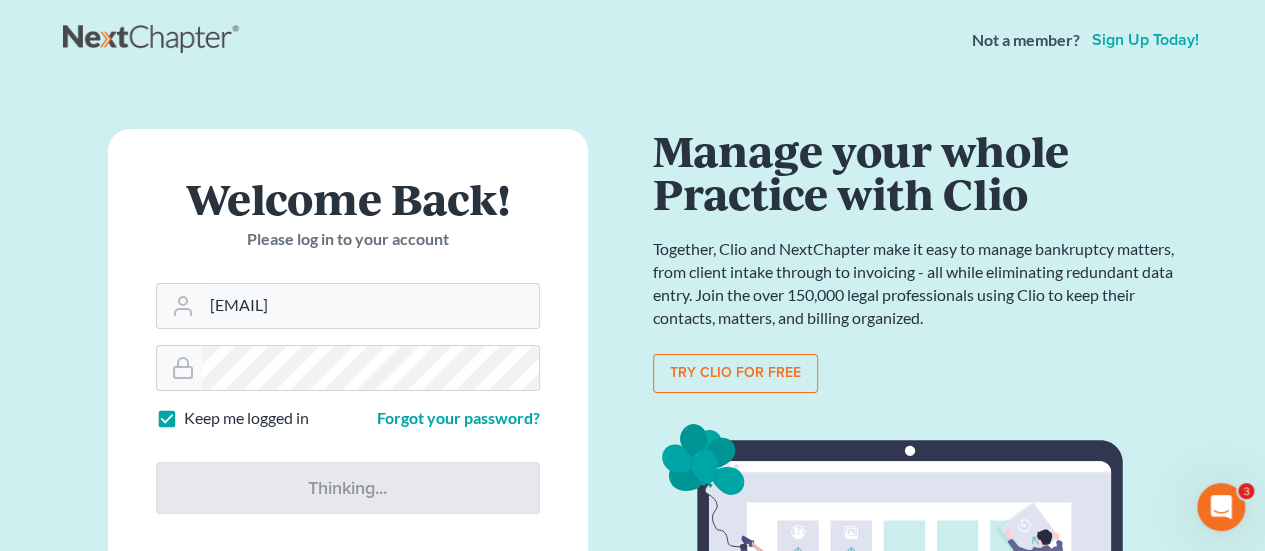 type on "Thinking..." 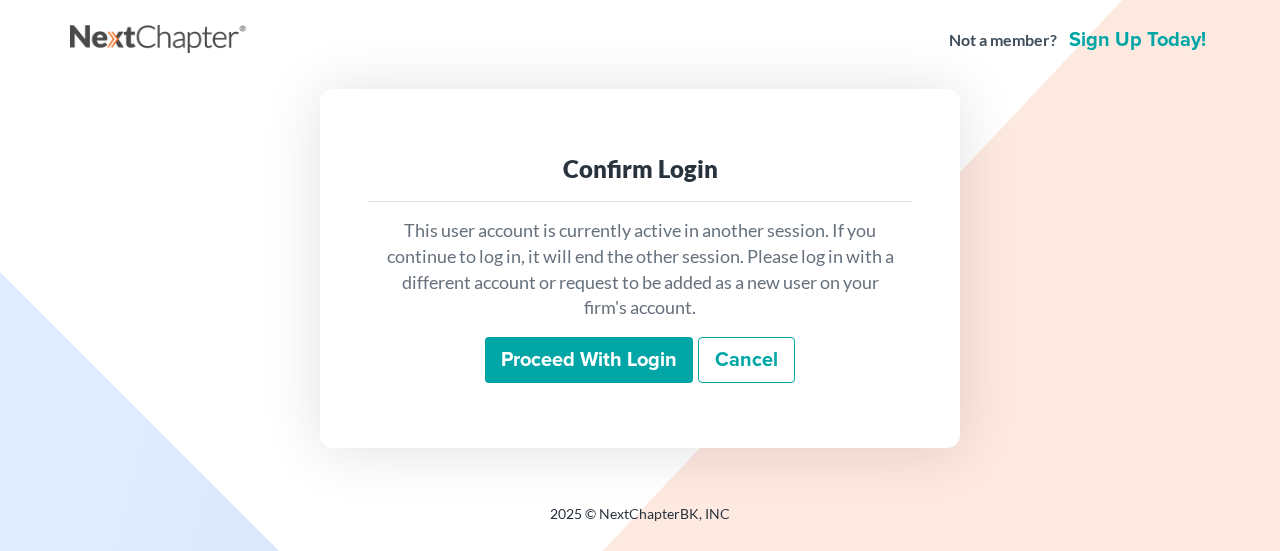 scroll, scrollTop: 0, scrollLeft: 0, axis: both 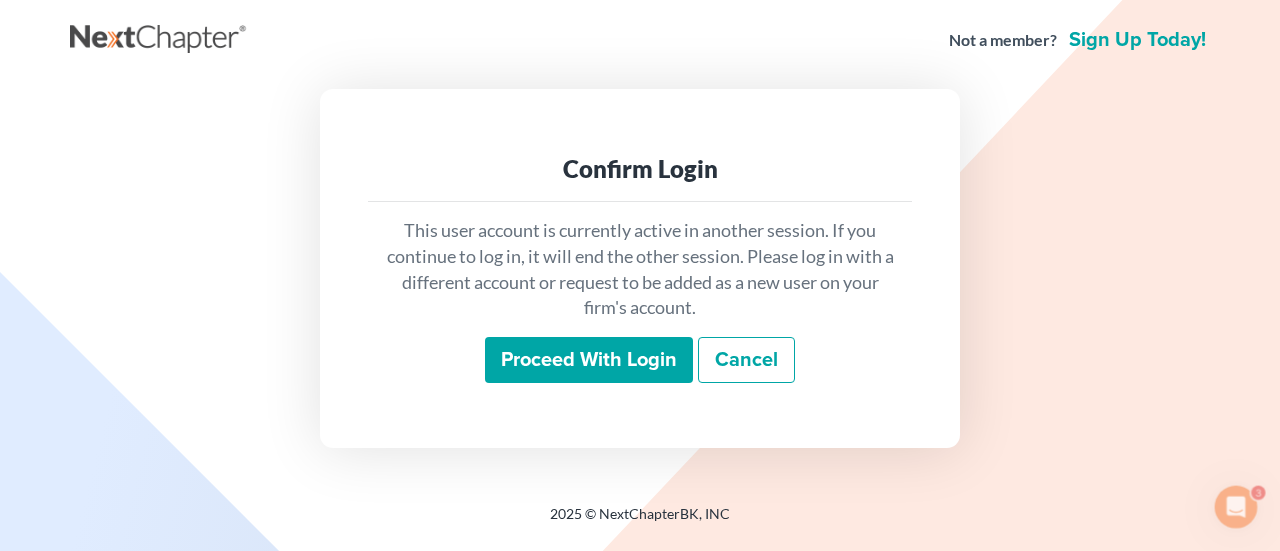 drag, startPoint x: 575, startPoint y: 389, endPoint x: 569, endPoint y: 373, distance: 17.088007 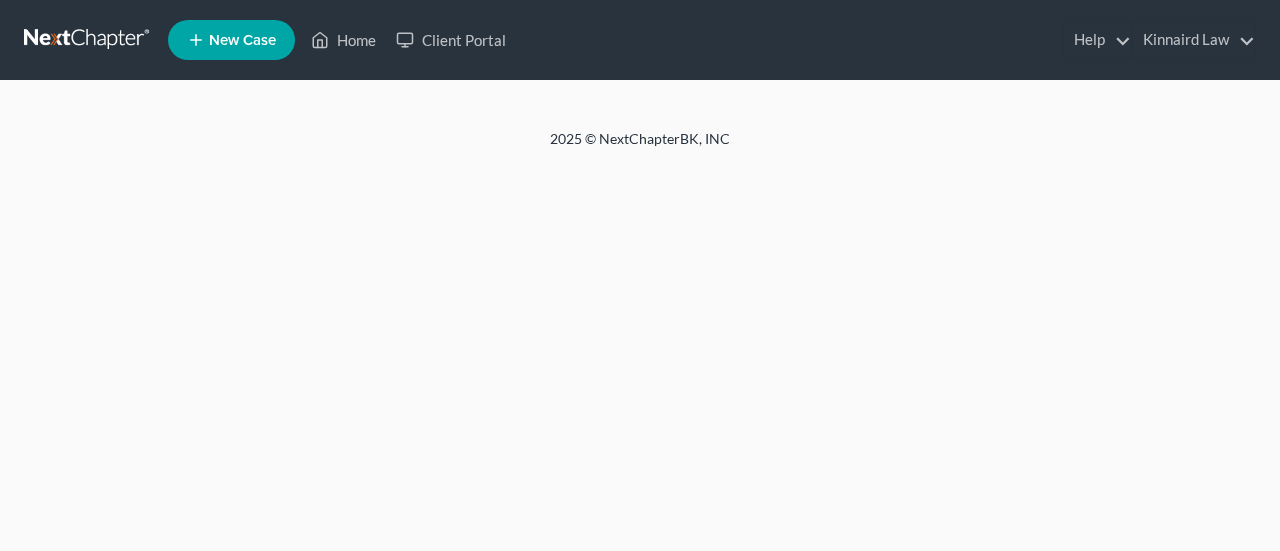 scroll, scrollTop: 0, scrollLeft: 0, axis: both 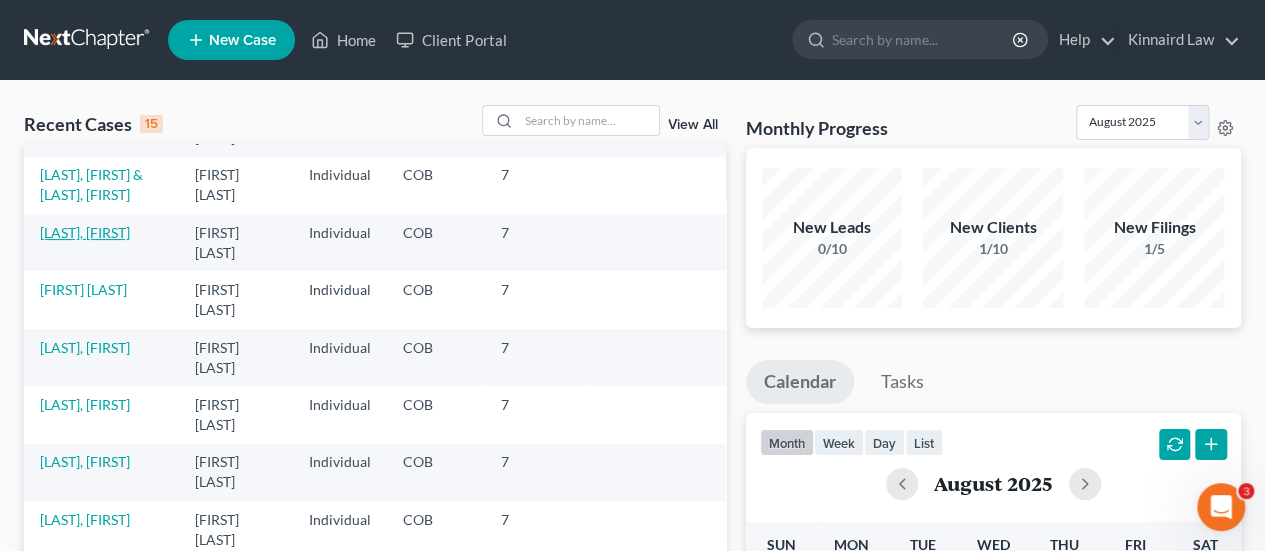 click on "[LAST], [FIRST]" at bounding box center (85, 232) 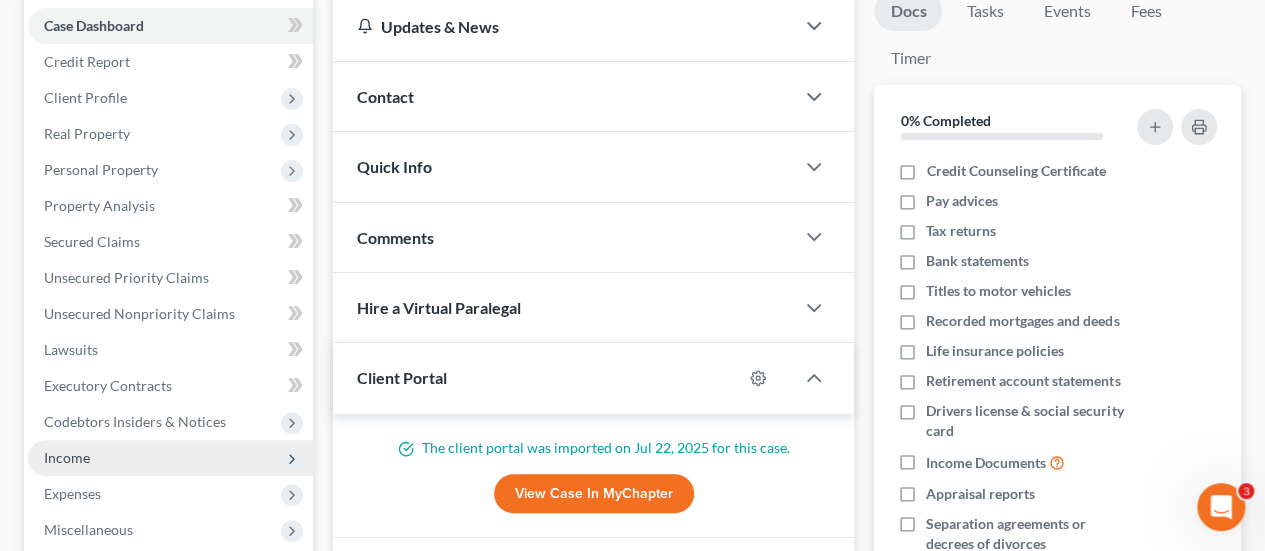 scroll, scrollTop: 400, scrollLeft: 0, axis: vertical 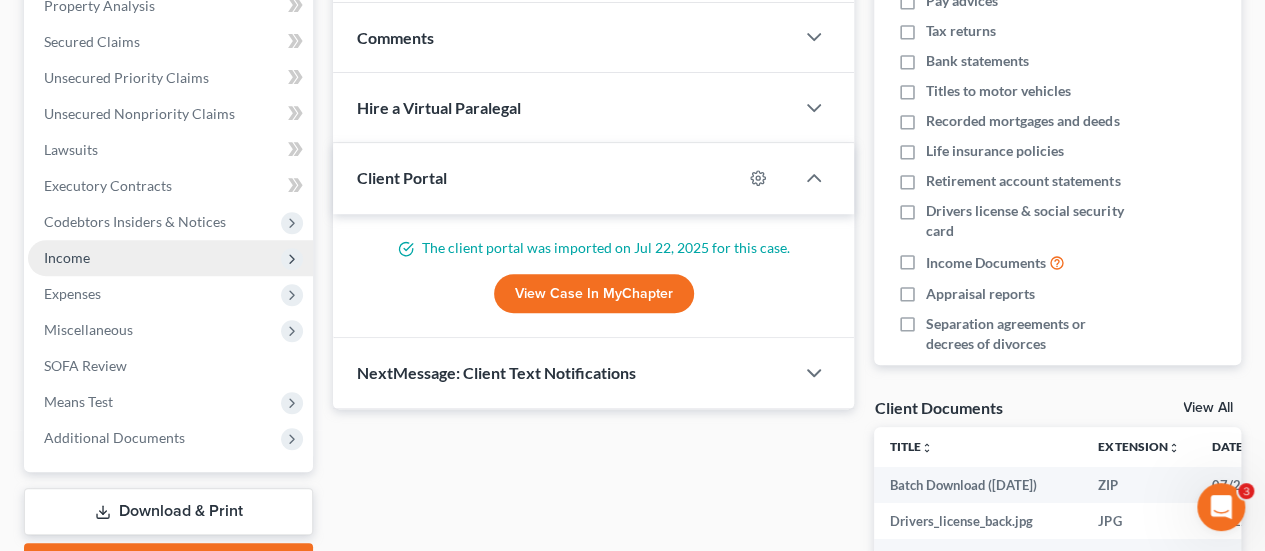 click on "Income" at bounding box center (170, 258) 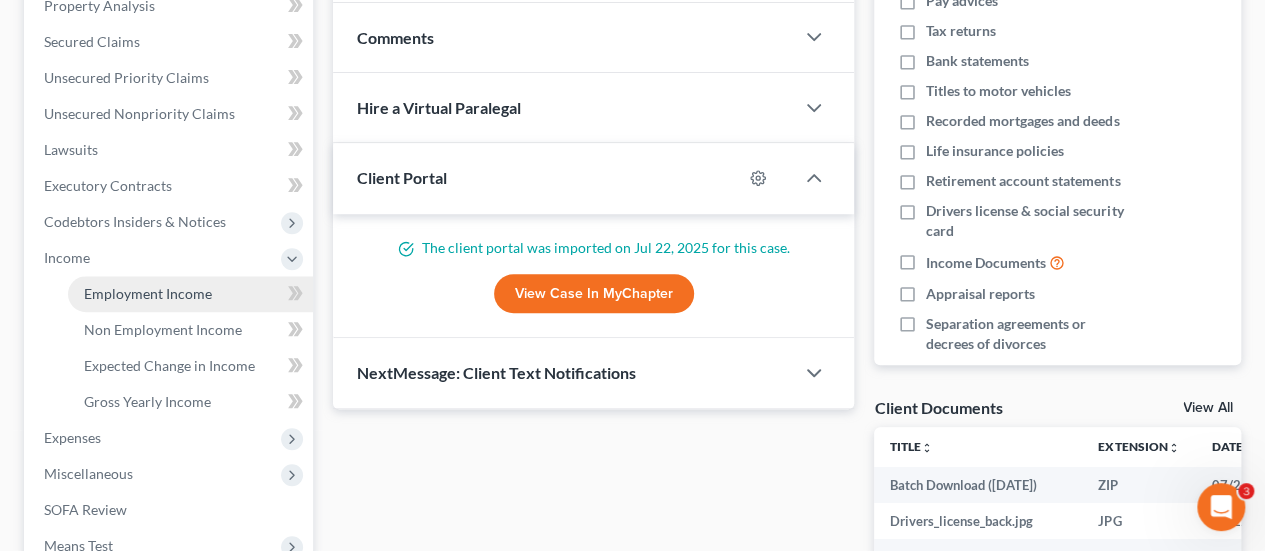 click on "Employment Income" at bounding box center (148, 293) 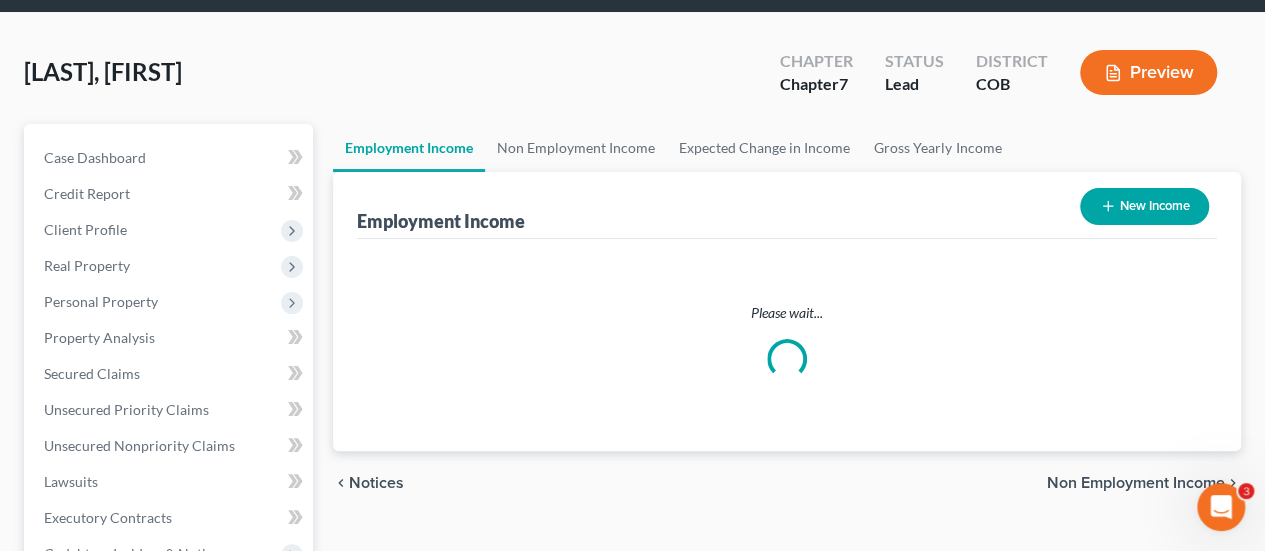 scroll, scrollTop: 100, scrollLeft: 0, axis: vertical 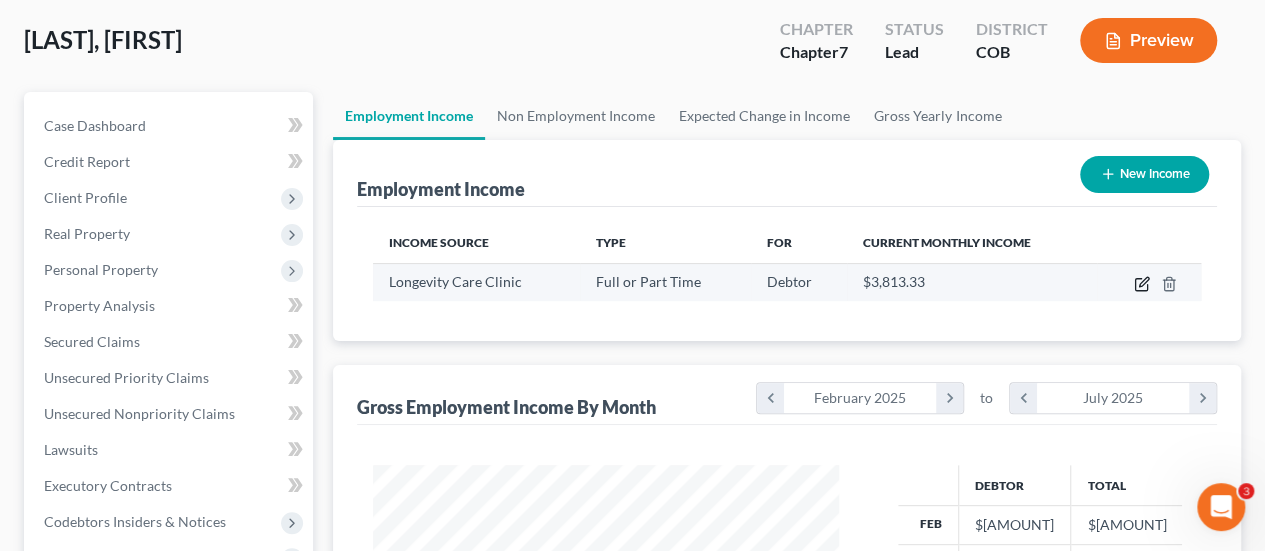 click 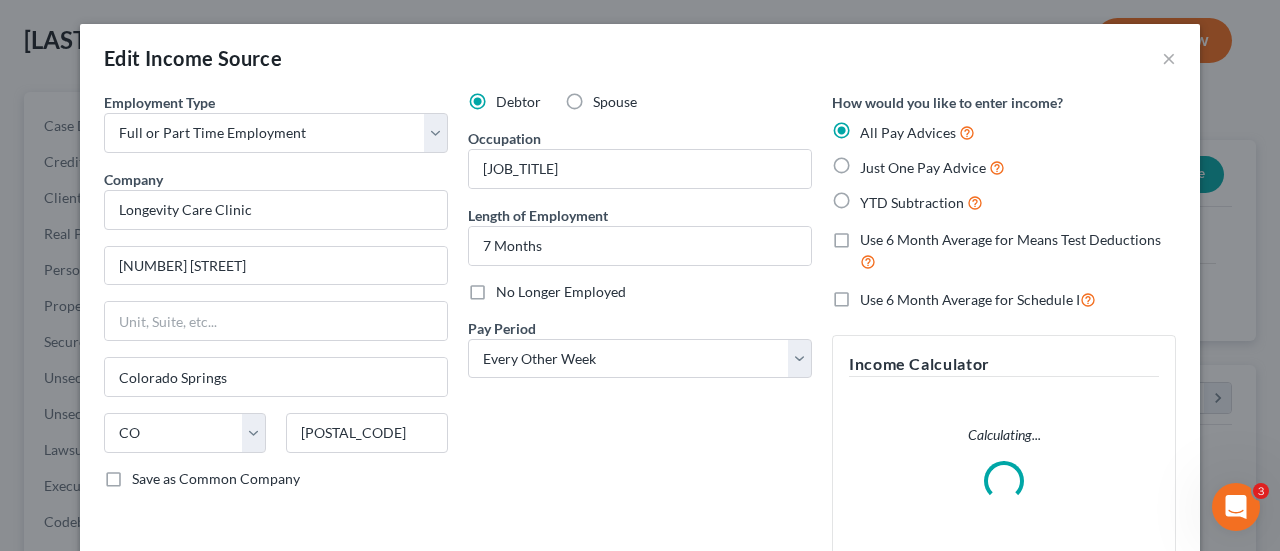scroll, scrollTop: 999644, scrollLeft: 999487, axis: both 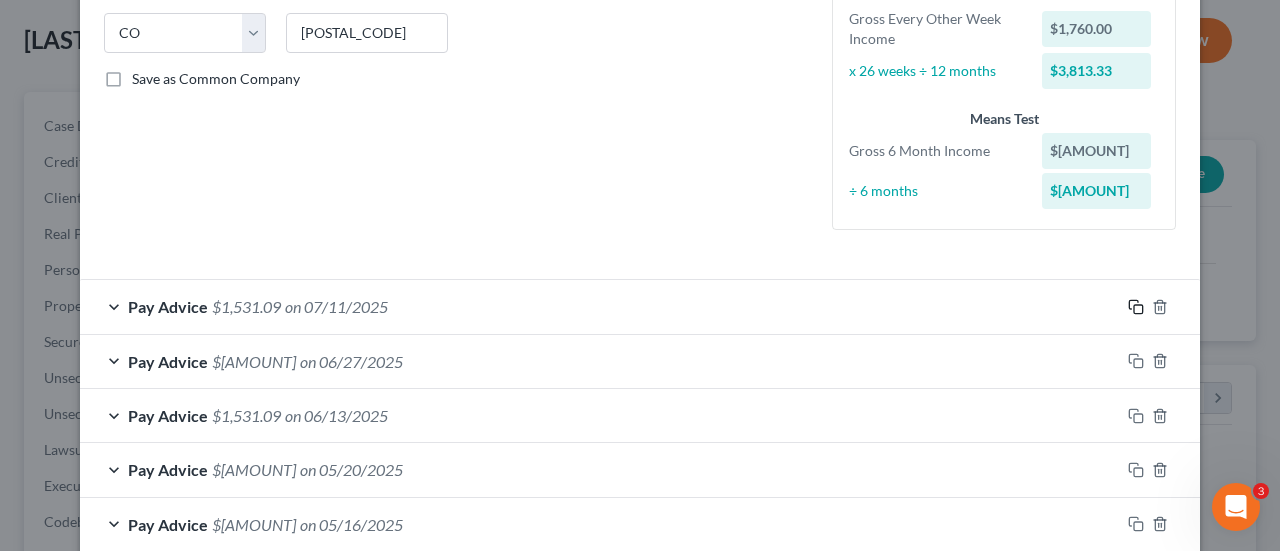 click 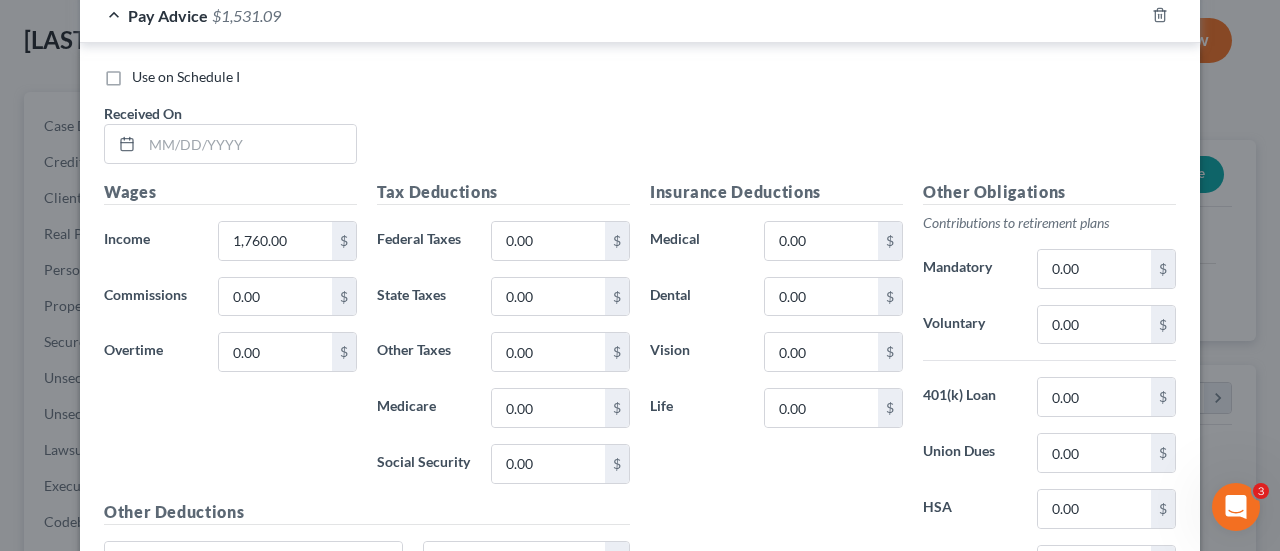 scroll, scrollTop: 1243, scrollLeft: 0, axis: vertical 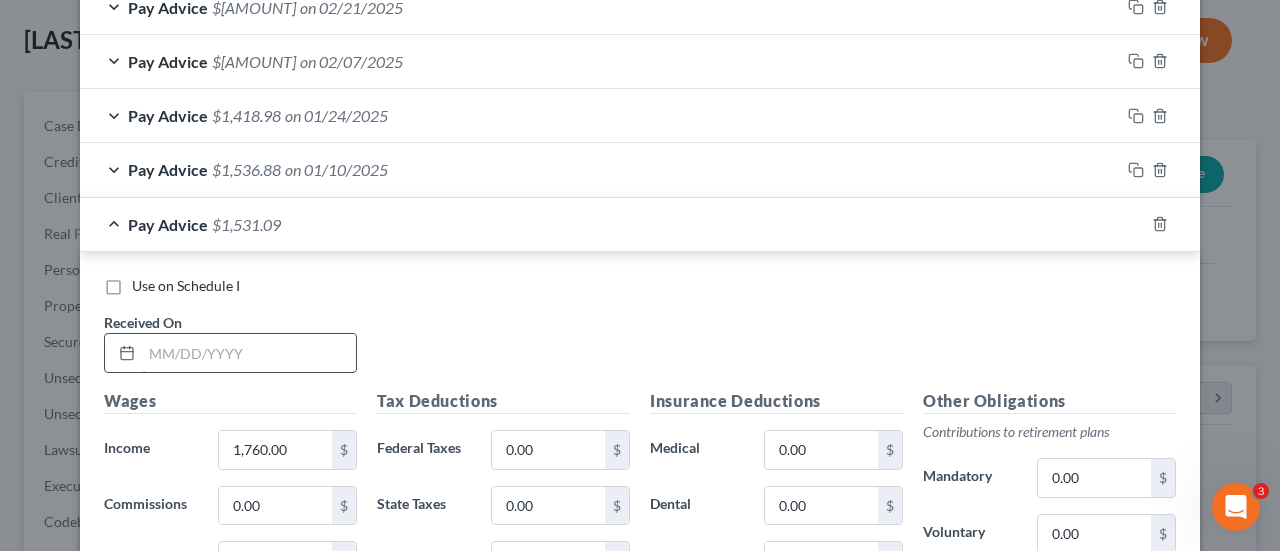 click at bounding box center (249, 353) 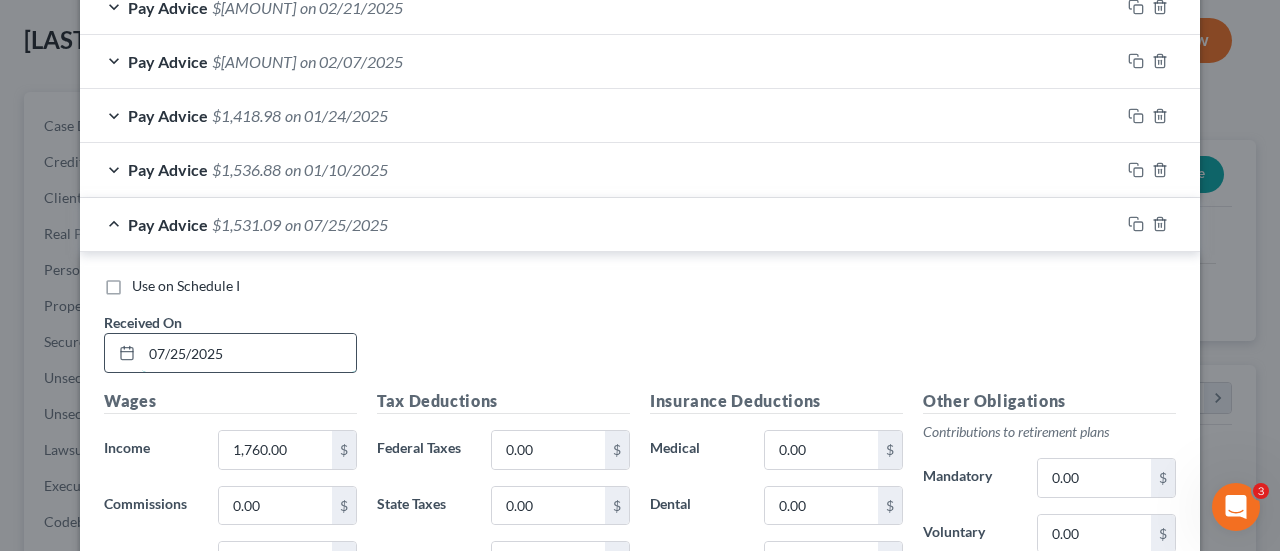 type on "07/25/2025" 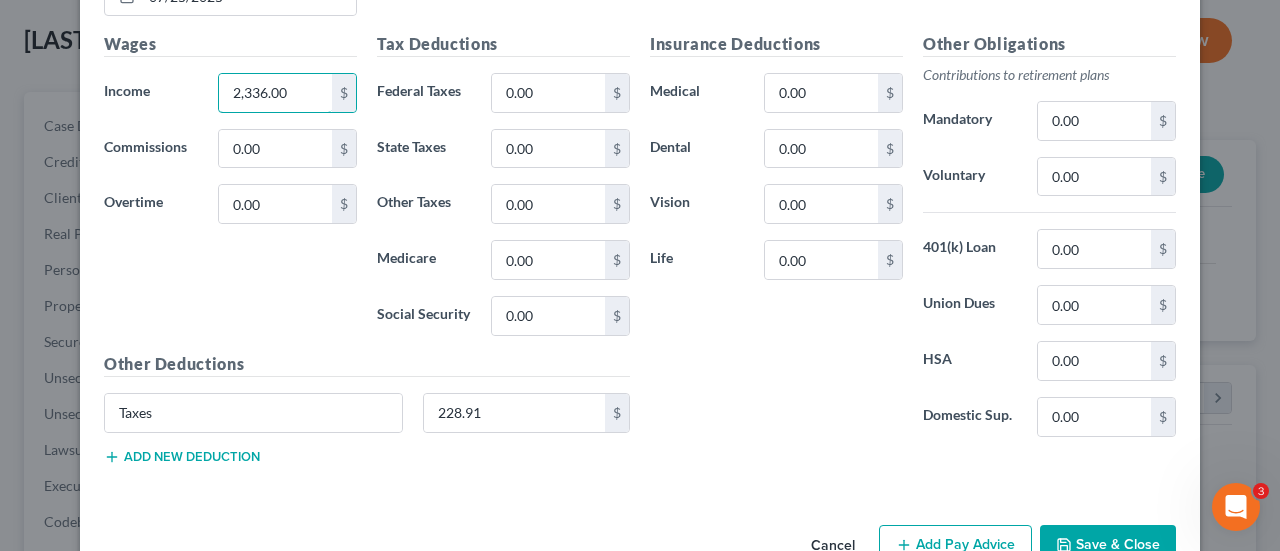 scroll, scrollTop: 1643, scrollLeft: 0, axis: vertical 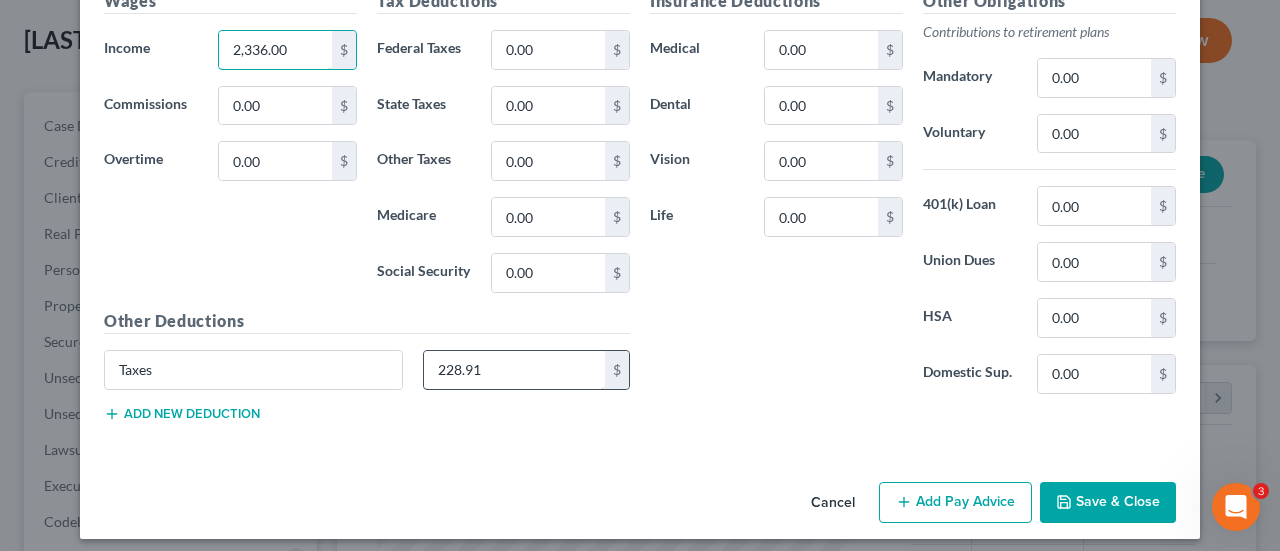 type on "2,336.00" 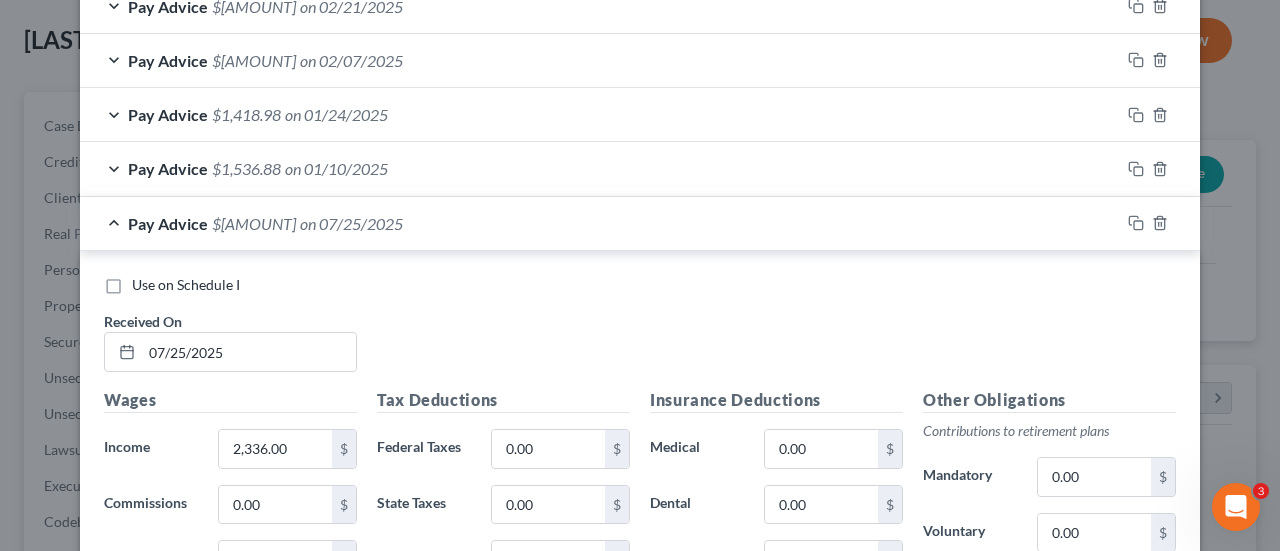 scroll, scrollTop: 1243, scrollLeft: 0, axis: vertical 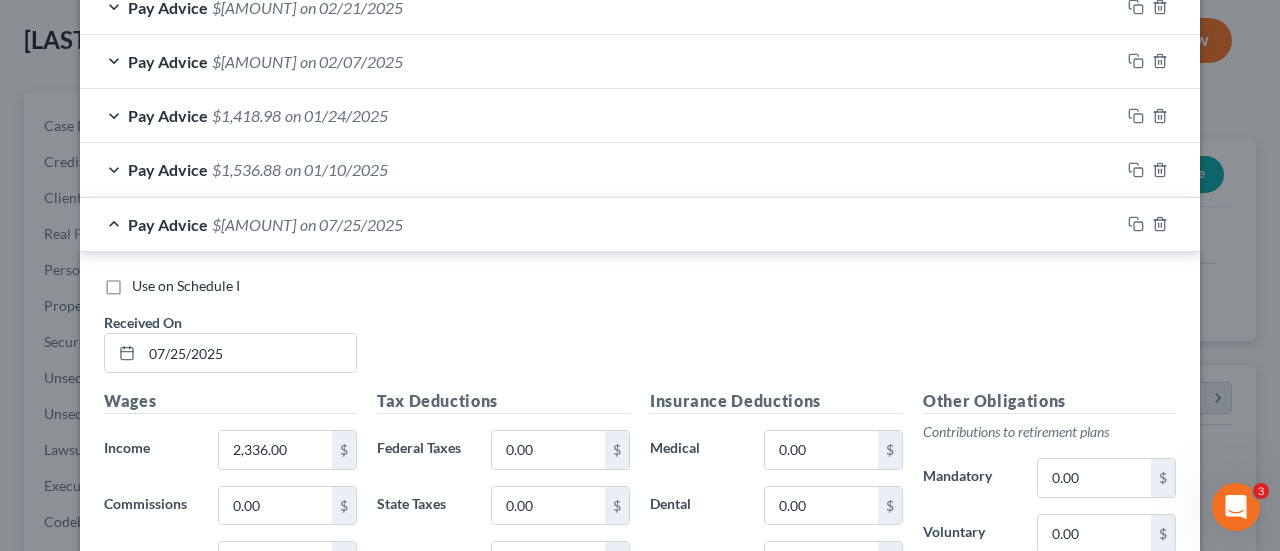 type on "[NUMBER]." 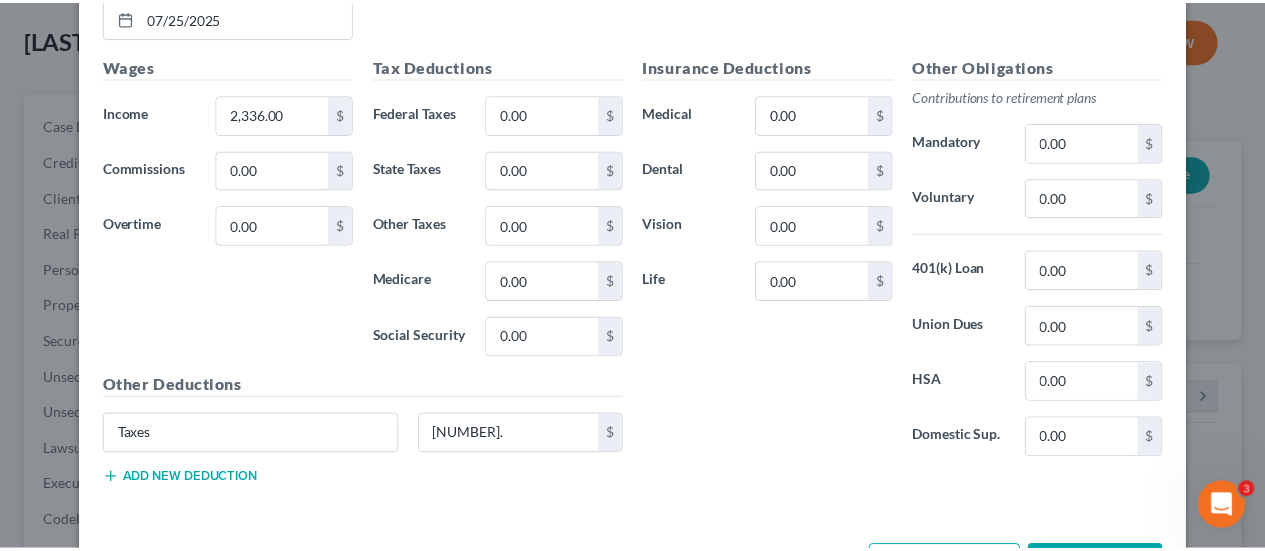 scroll, scrollTop: 1643, scrollLeft: 0, axis: vertical 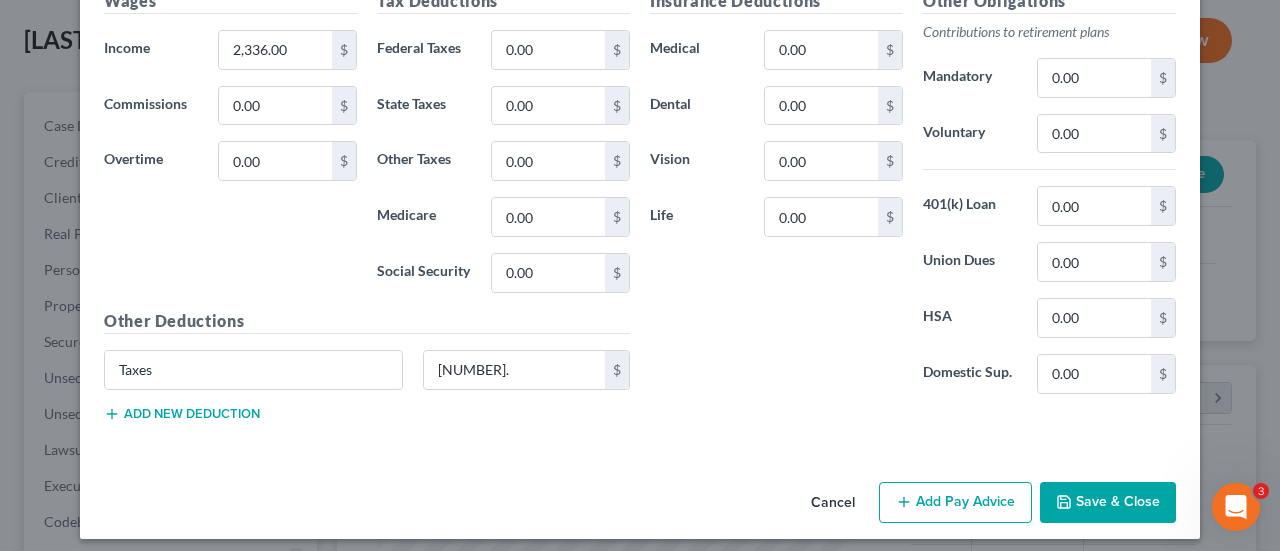 click on "Save & Close" at bounding box center (1108, 503) 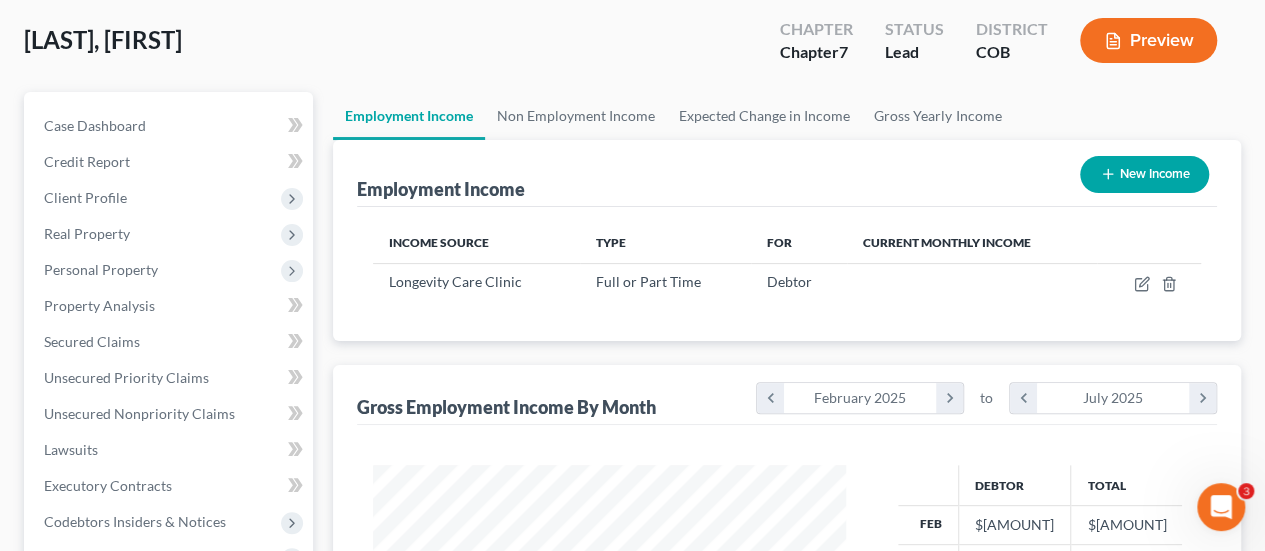 scroll, scrollTop: 356, scrollLeft: 506, axis: both 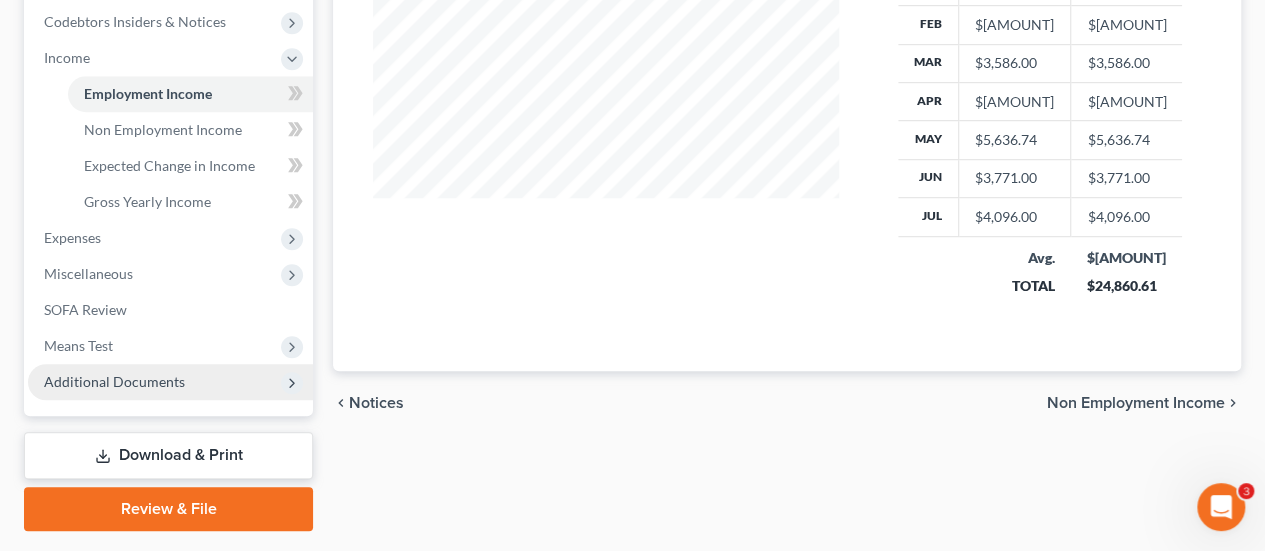 click on "Additional Documents" at bounding box center [114, 381] 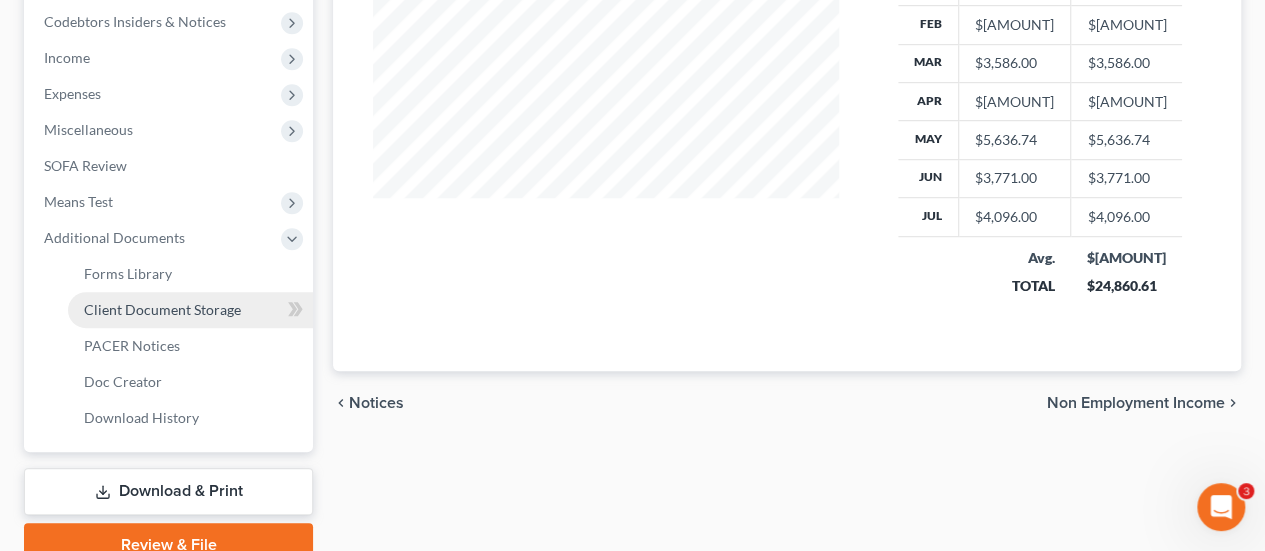 click on "Client Document Storage" at bounding box center (190, 310) 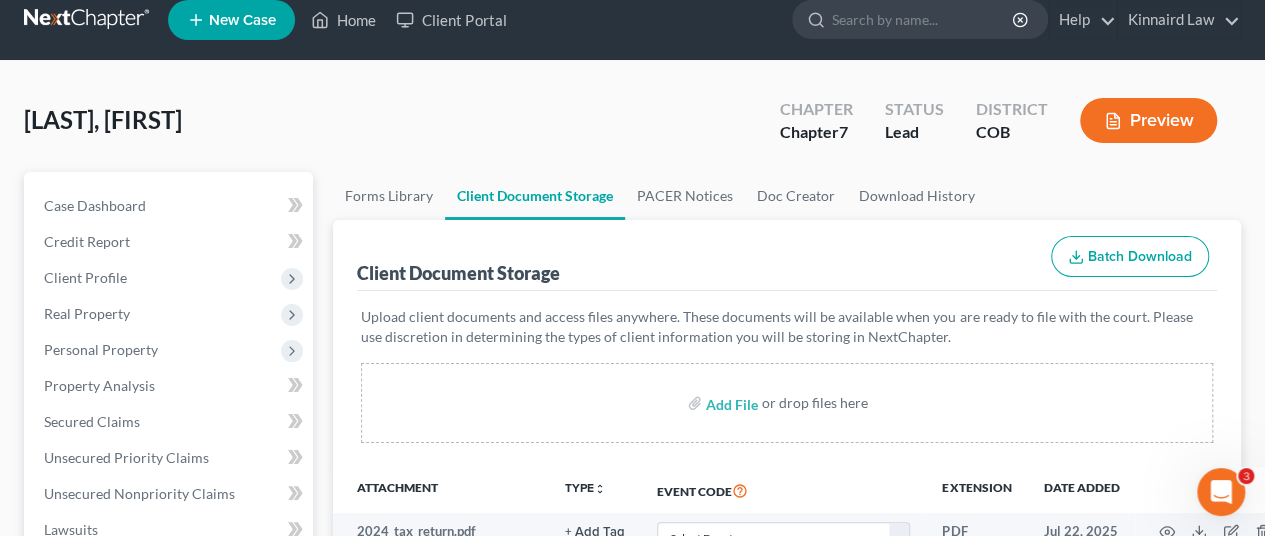 scroll, scrollTop: 0, scrollLeft: 0, axis: both 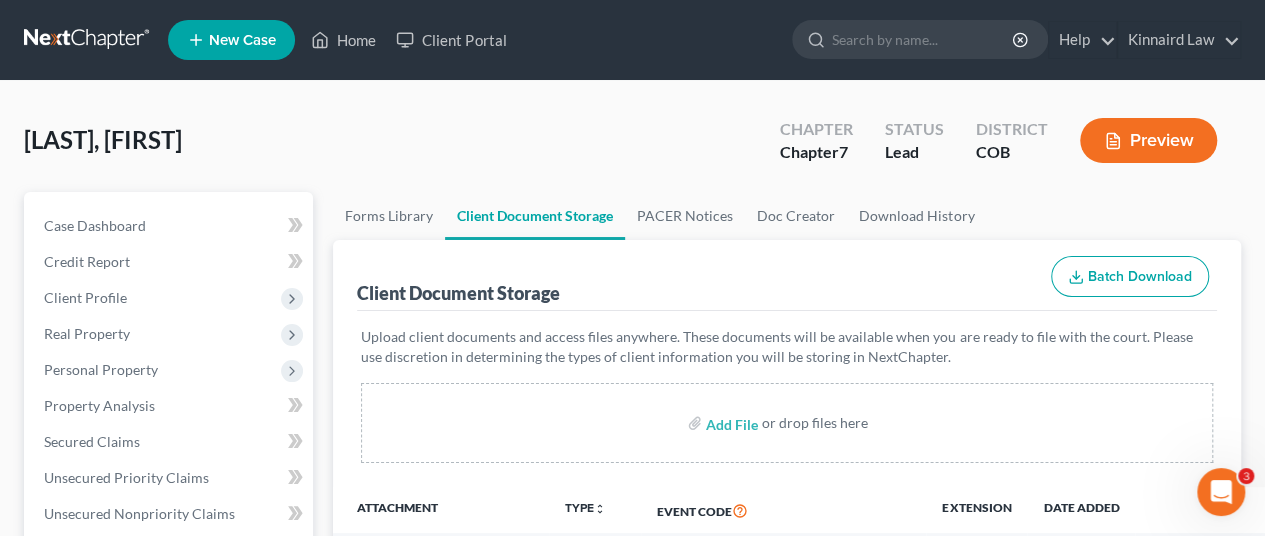 click on "Batch Download" at bounding box center [1130, 277] 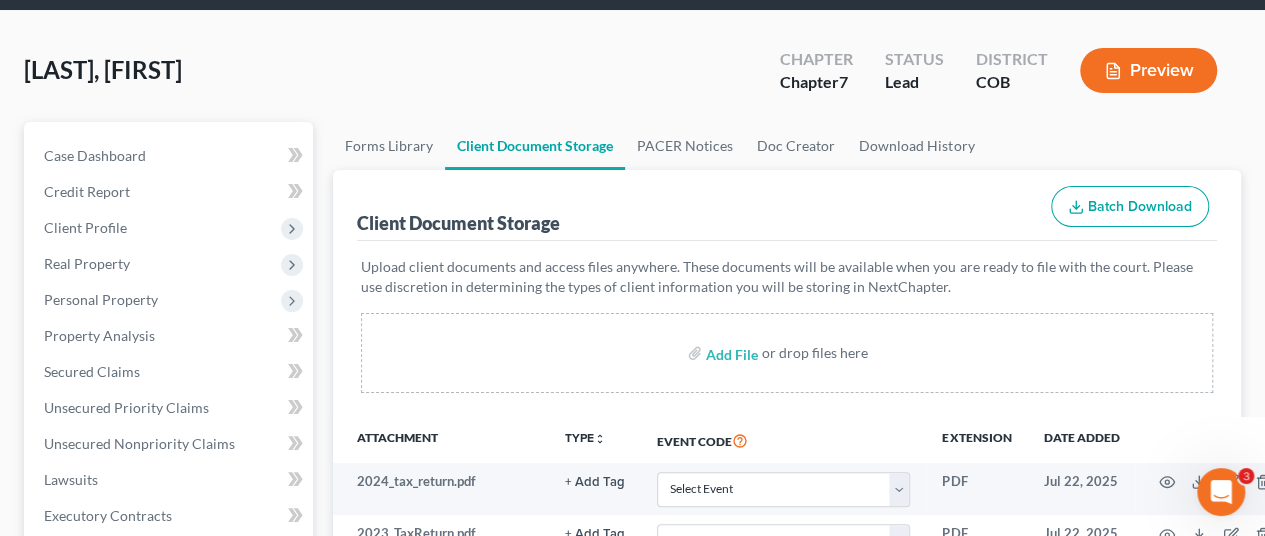 scroll, scrollTop: 100, scrollLeft: 0, axis: vertical 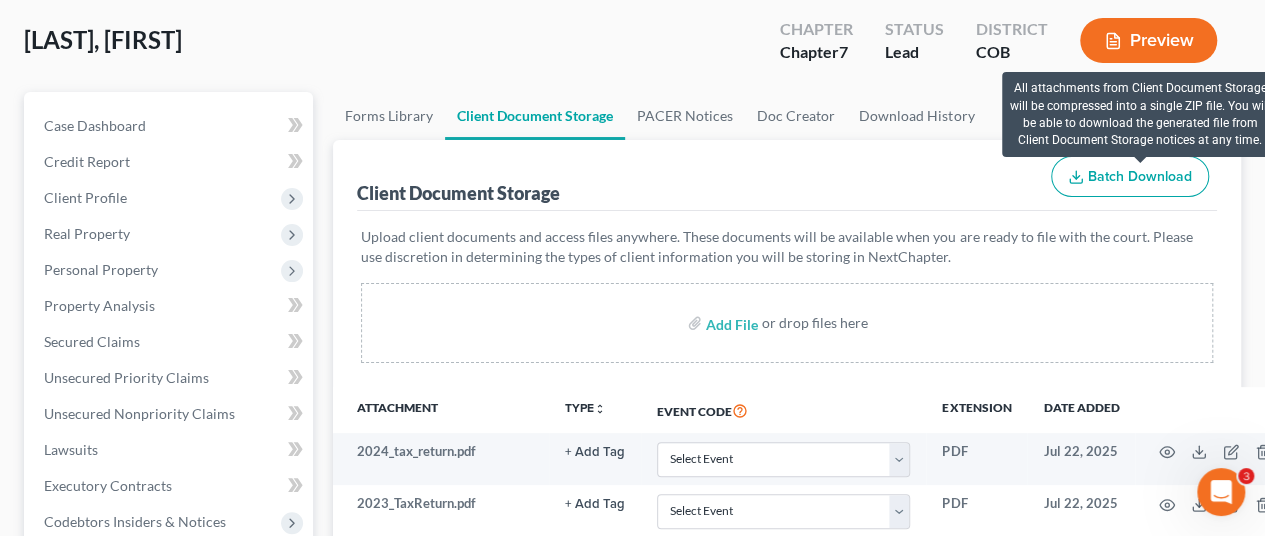 click on "Batch Download" at bounding box center (1140, 176) 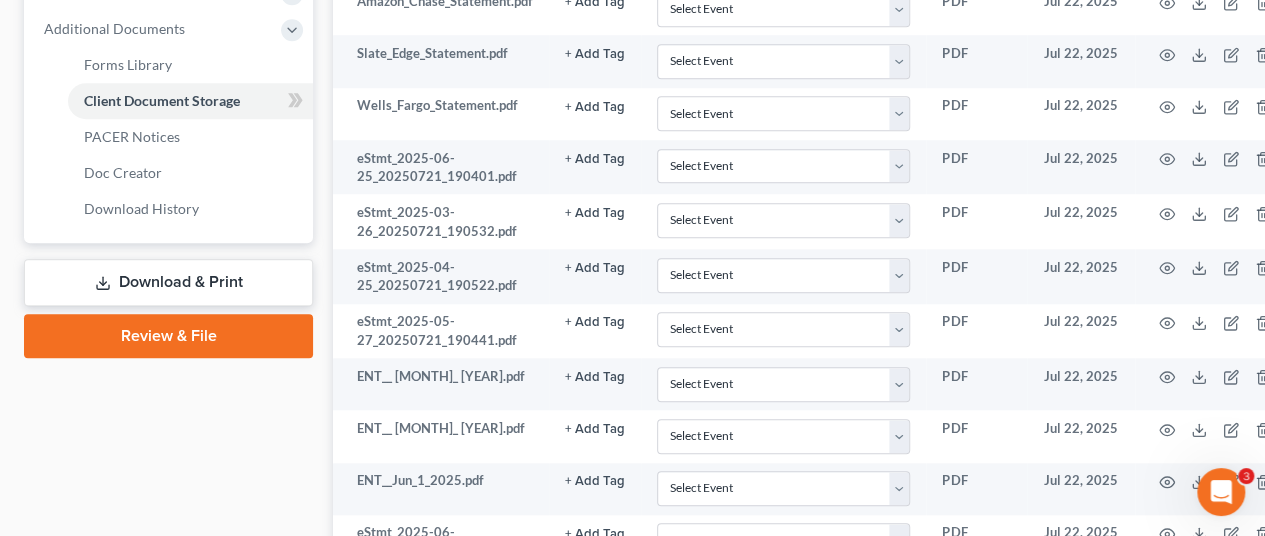 scroll, scrollTop: 900, scrollLeft: 0, axis: vertical 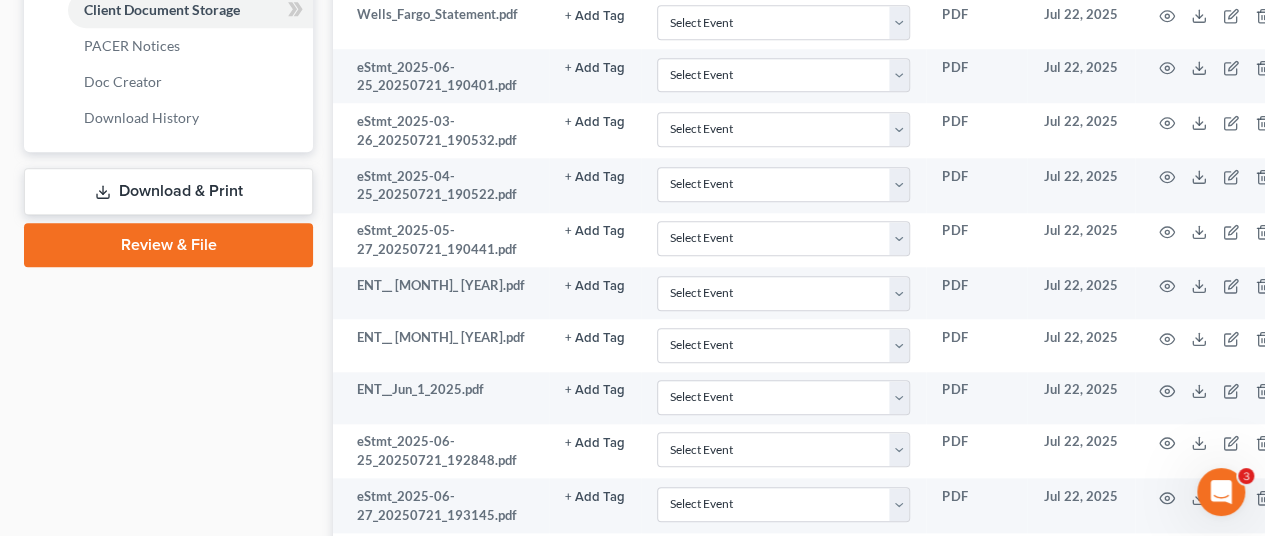 click on "Download & Print" at bounding box center (168, 191) 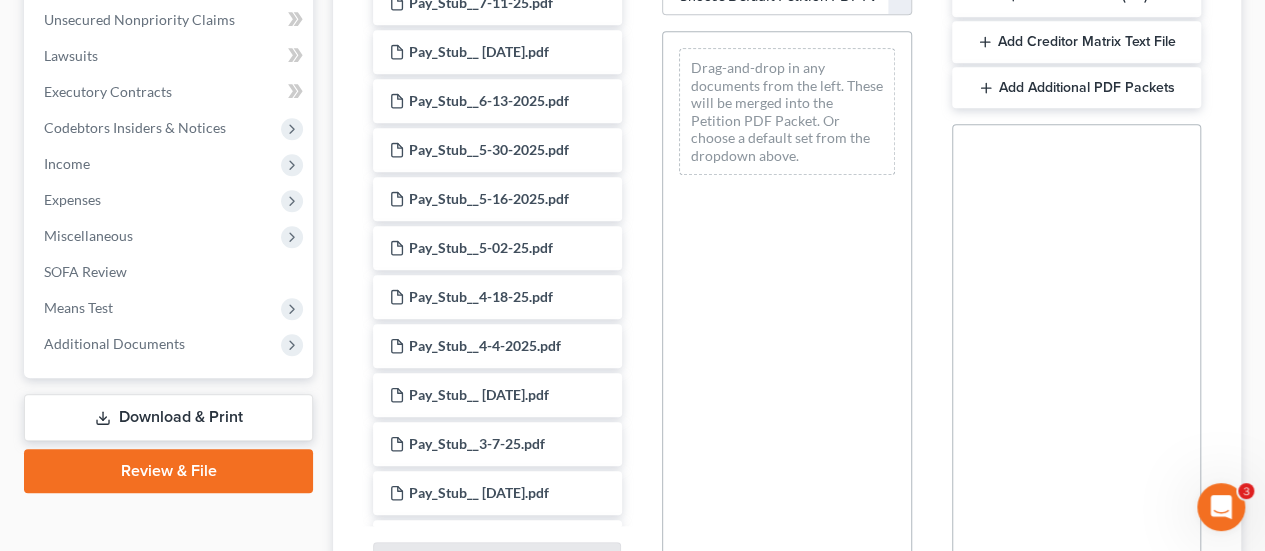 scroll, scrollTop: 400, scrollLeft: 0, axis: vertical 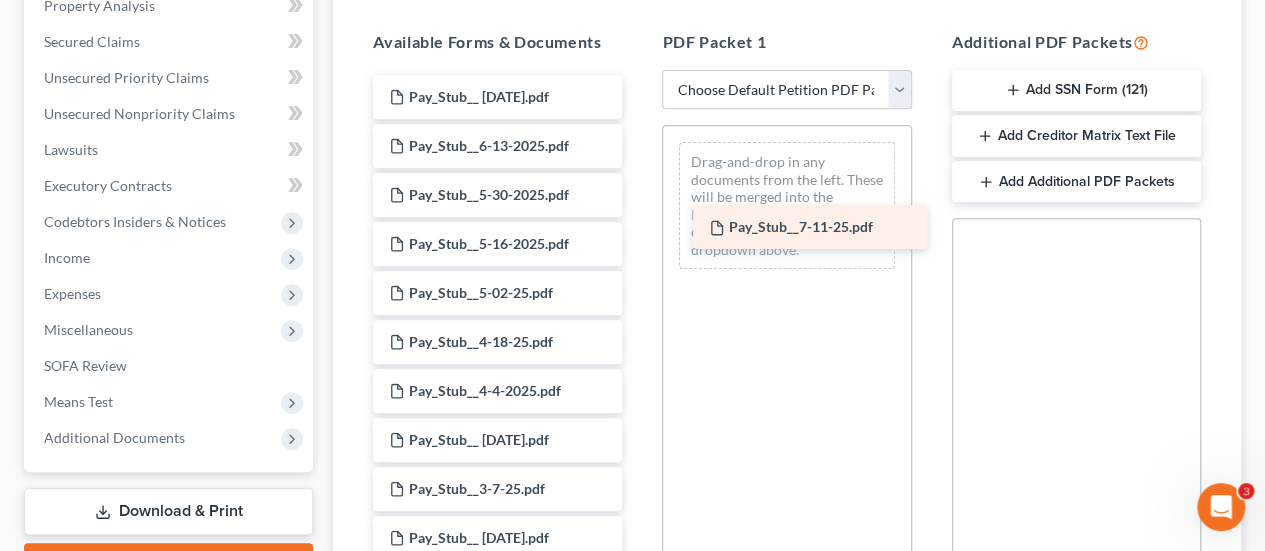 drag, startPoint x: 632, startPoint y: 131, endPoint x: 826, endPoint y: 235, distance: 220.11815 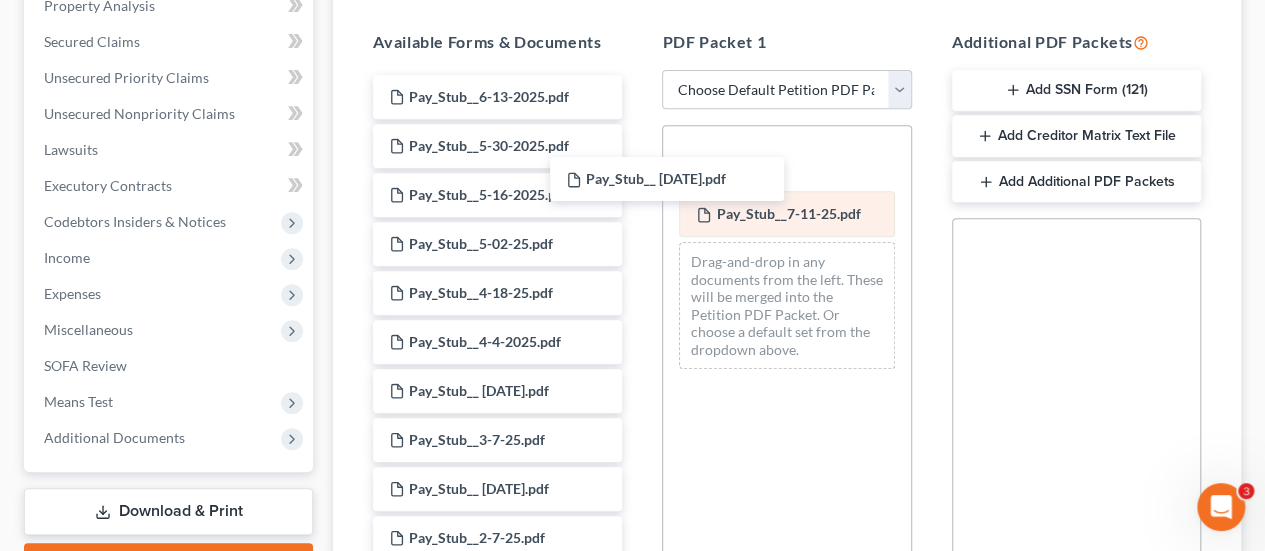 drag, startPoint x: 545, startPoint y: 99, endPoint x: 733, endPoint y: 191, distance: 209.3036 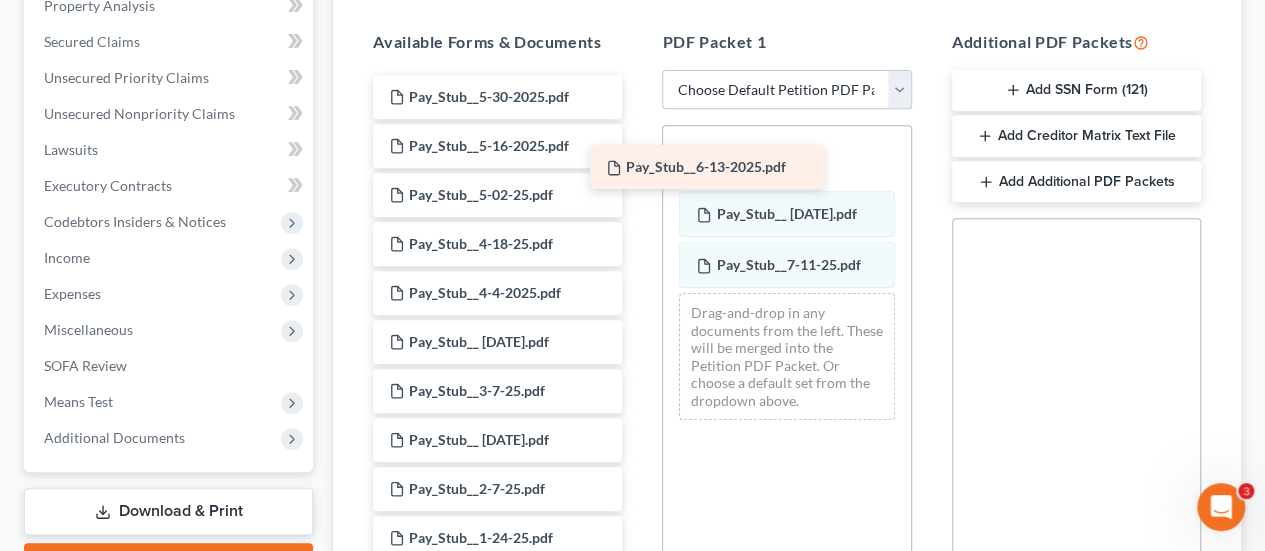 drag, startPoint x: 562, startPoint y: 91, endPoint x: 768, endPoint y: 155, distance: 215.71277 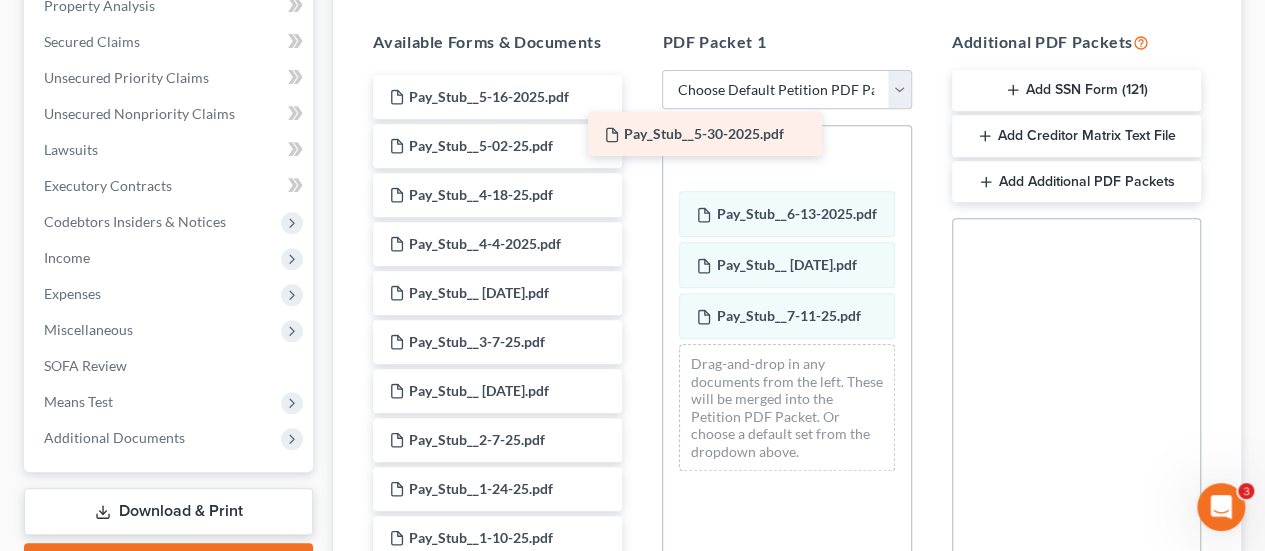 drag, startPoint x: 536, startPoint y: 96, endPoint x: 754, endPoint y: 135, distance: 221.46106 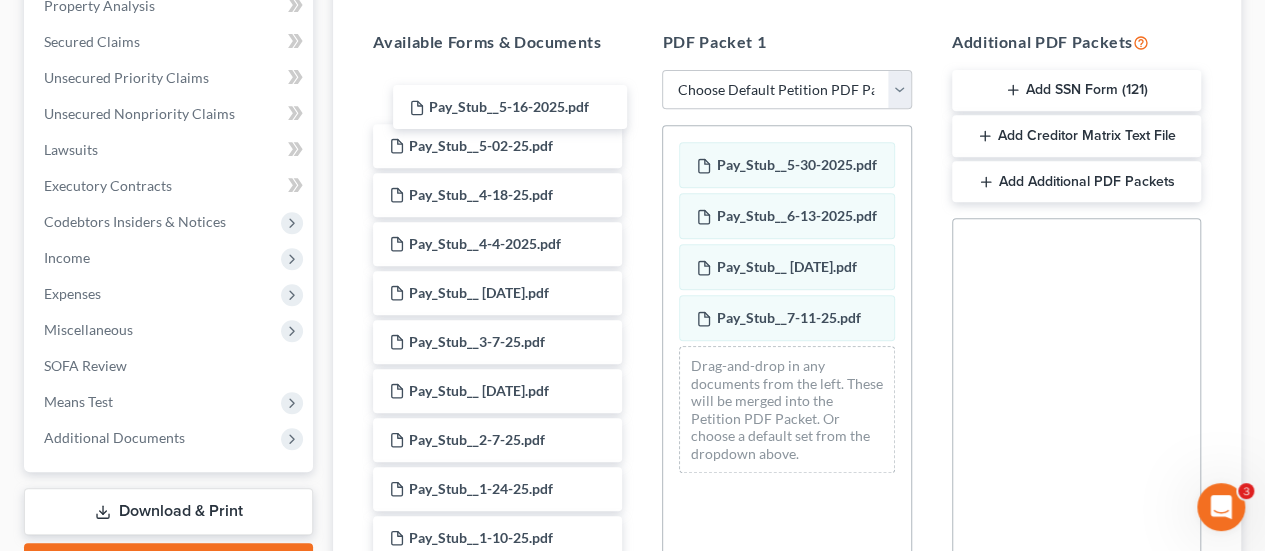 drag, startPoint x: 564, startPoint y: 93, endPoint x: 752, endPoint y: 136, distance: 192.85487 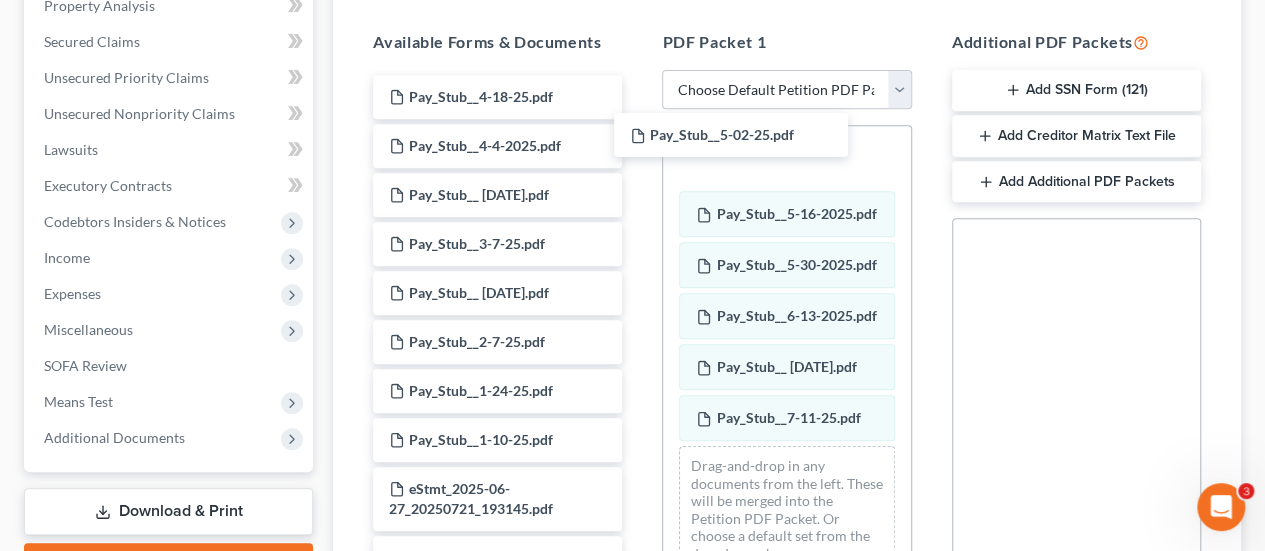 drag, startPoint x: 571, startPoint y: 97, endPoint x: 811, endPoint y: 137, distance: 243.3105 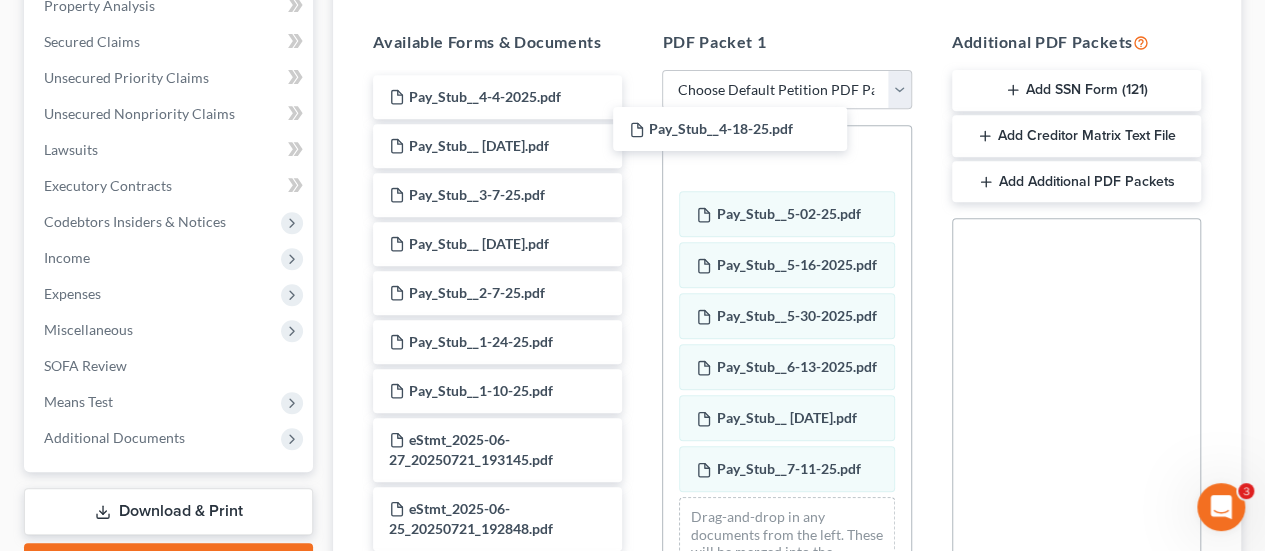 drag, startPoint x: 564, startPoint y: 89, endPoint x: 791, endPoint y: 123, distance: 229.53214 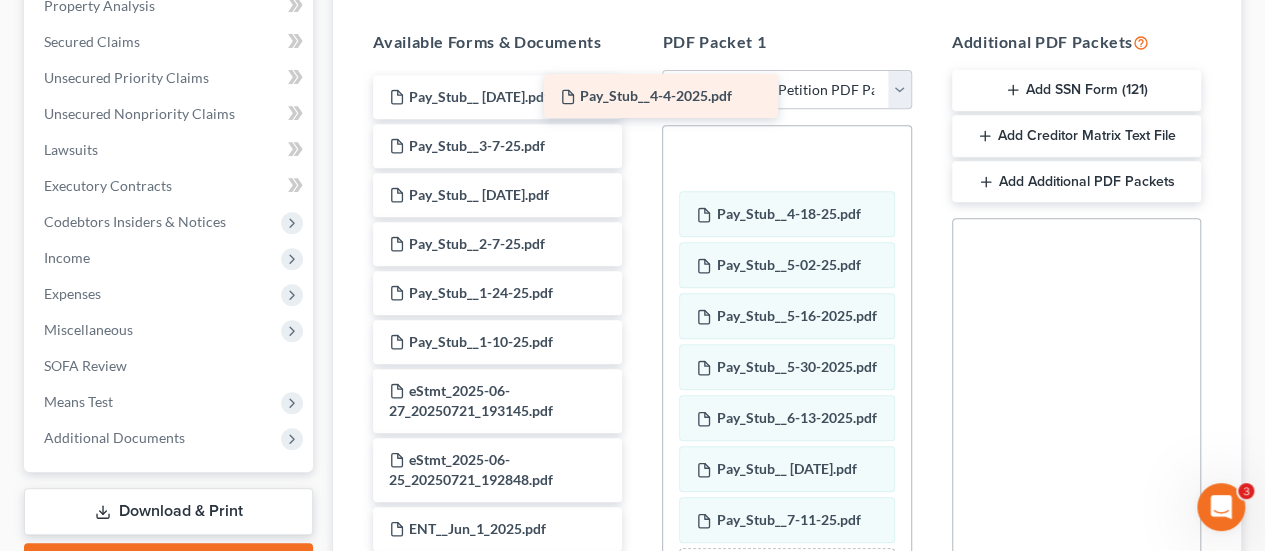 drag, startPoint x: 533, startPoint y: 97, endPoint x: 726, endPoint y: 110, distance: 193.43733 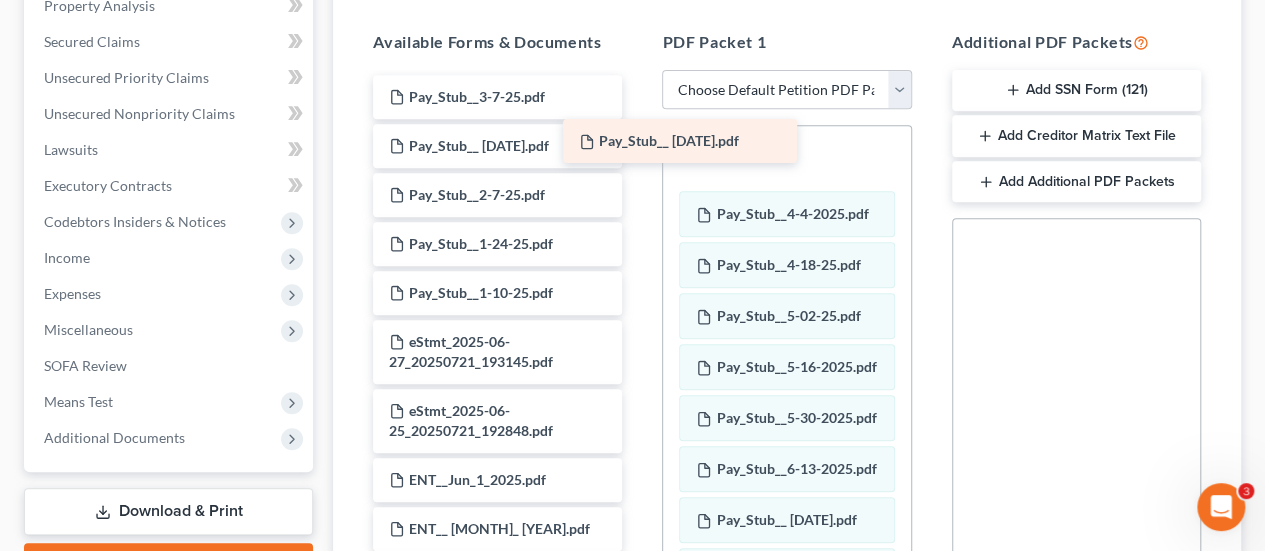 drag, startPoint x: 552, startPoint y: 96, endPoint x: 743, endPoint y: 142, distance: 196.4612 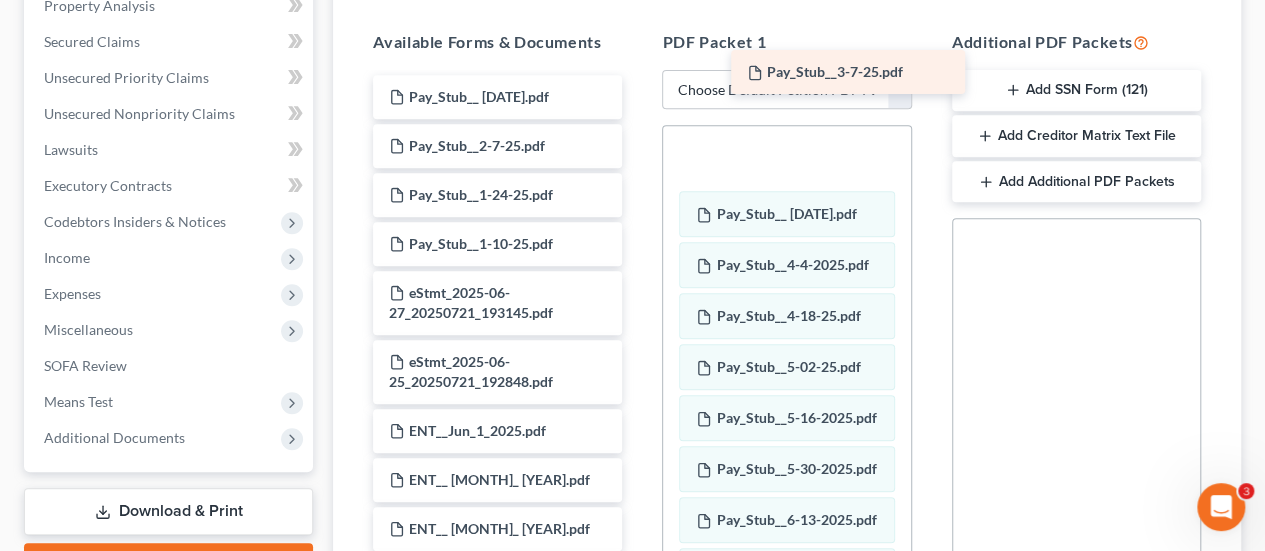 drag, startPoint x: 470, startPoint y: 101, endPoint x: 840, endPoint y: 97, distance: 370.0216 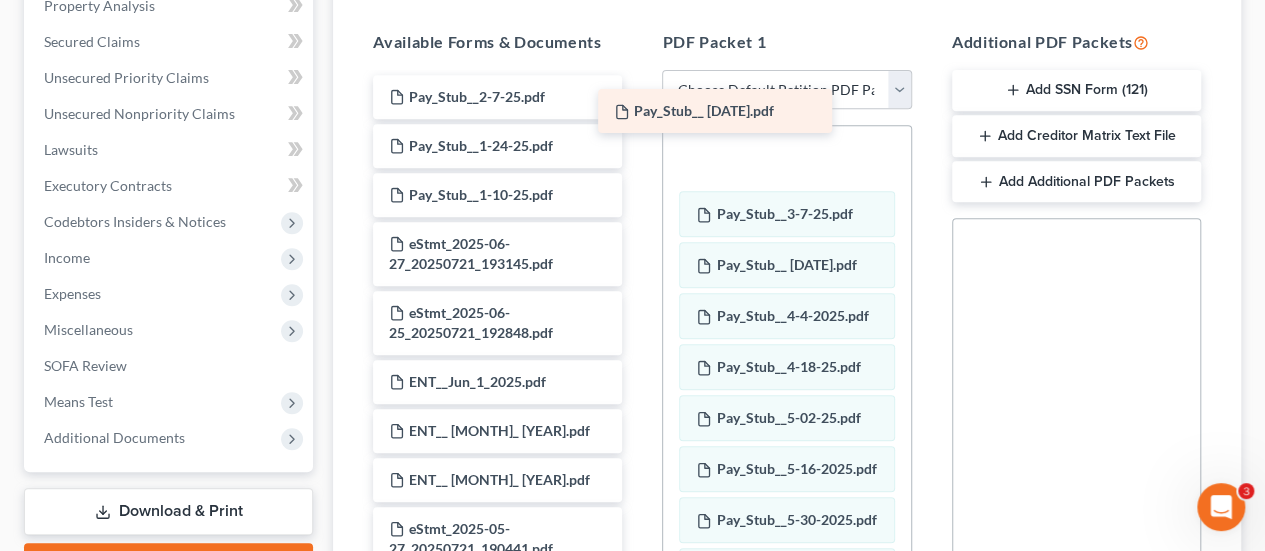drag, startPoint x: 500, startPoint y: 83, endPoint x: 723, endPoint y: 103, distance: 223.89507 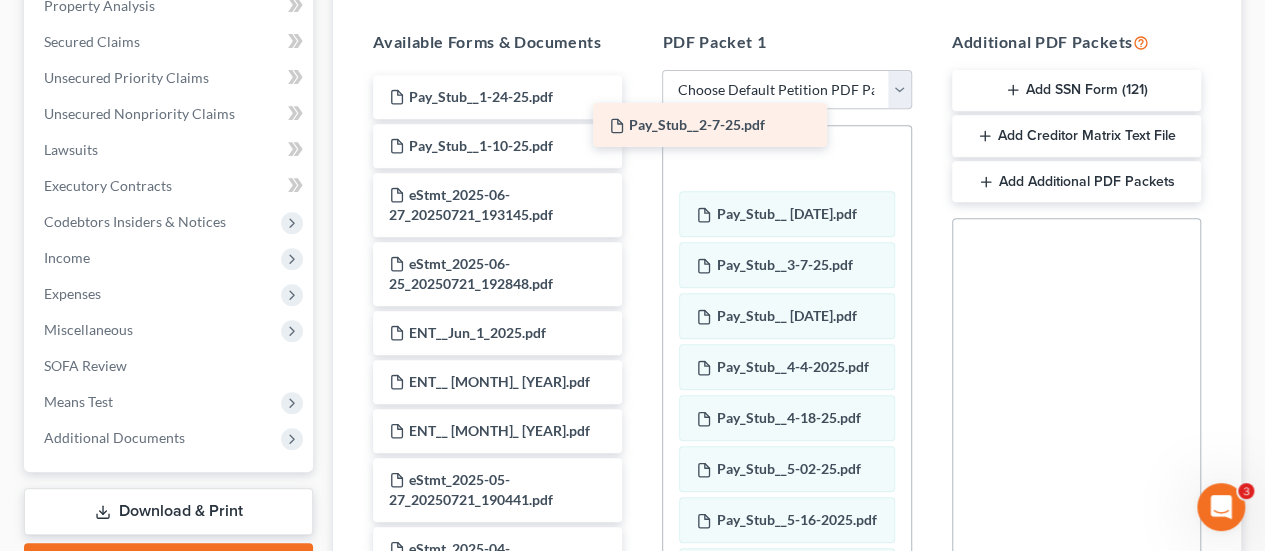 drag, startPoint x: 543, startPoint y: 79, endPoint x: 771, endPoint y: 117, distance: 231.14497 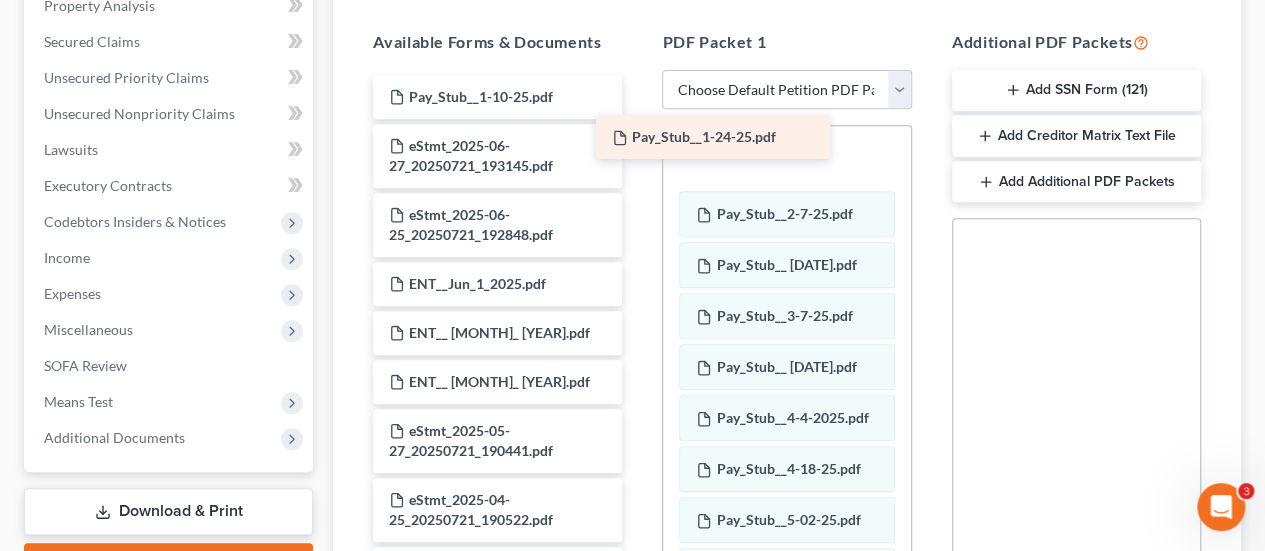 drag, startPoint x: 535, startPoint y: 96, endPoint x: 766, endPoint y: 135, distance: 234.26907 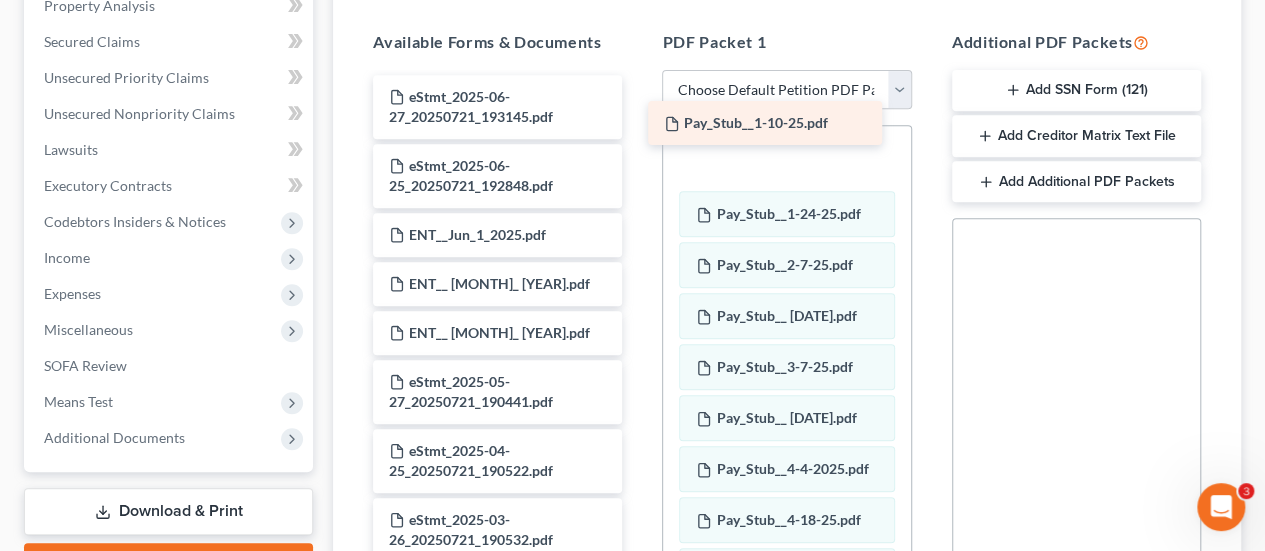 drag, startPoint x: 495, startPoint y: 107, endPoint x: 792, endPoint y: 135, distance: 298.31696 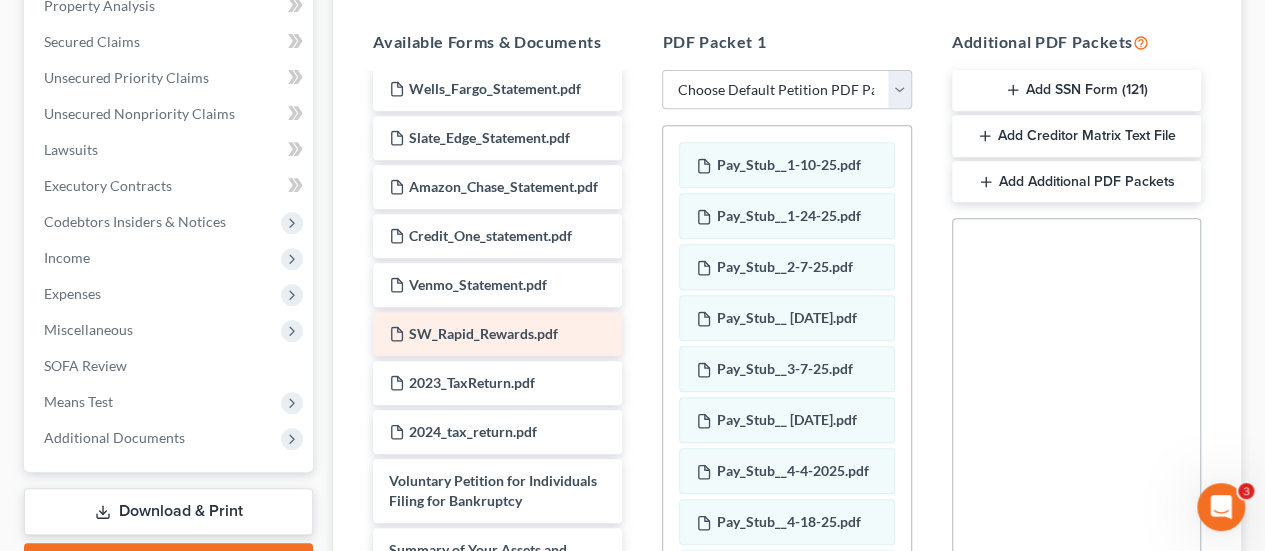 scroll, scrollTop: 600, scrollLeft: 0, axis: vertical 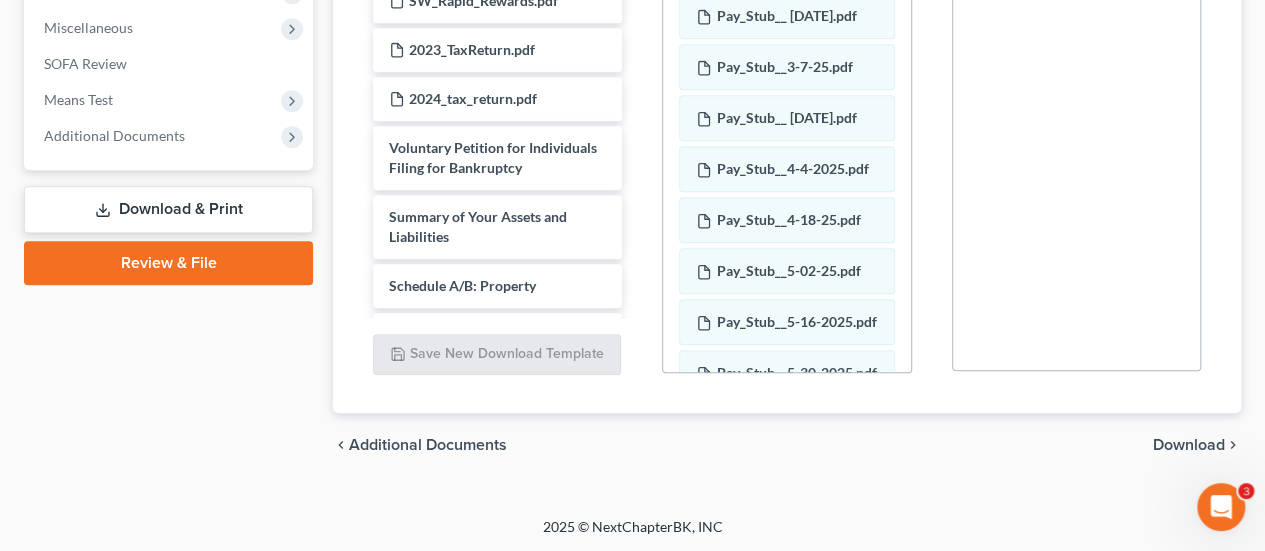 click on "chevron_left   Additional Documents Download   chevron_right" at bounding box center [787, 445] 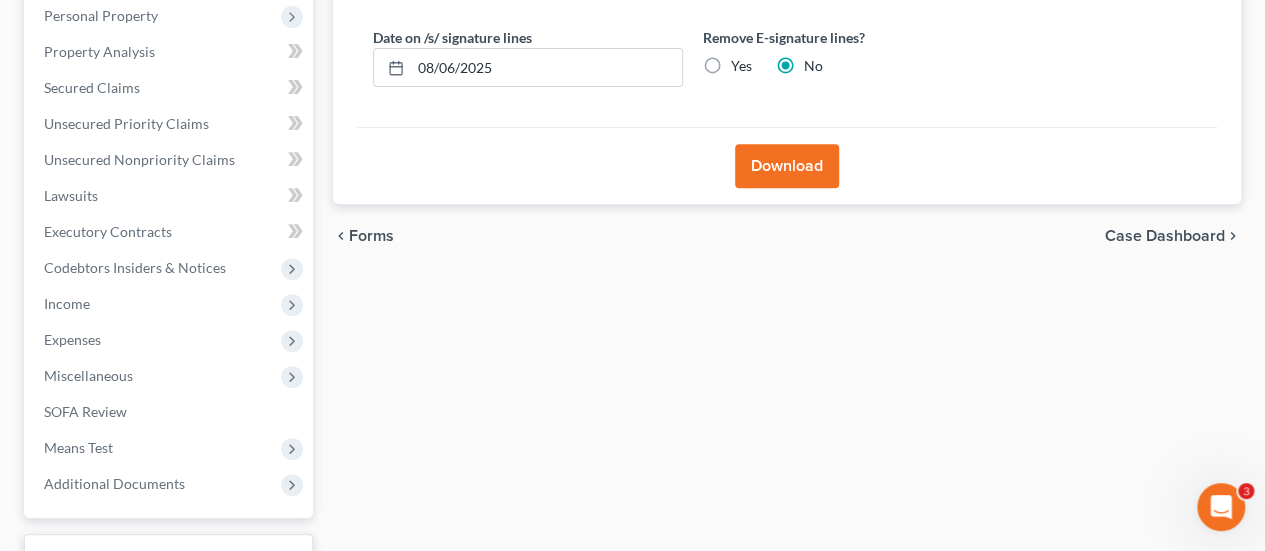scroll, scrollTop: 109, scrollLeft: 0, axis: vertical 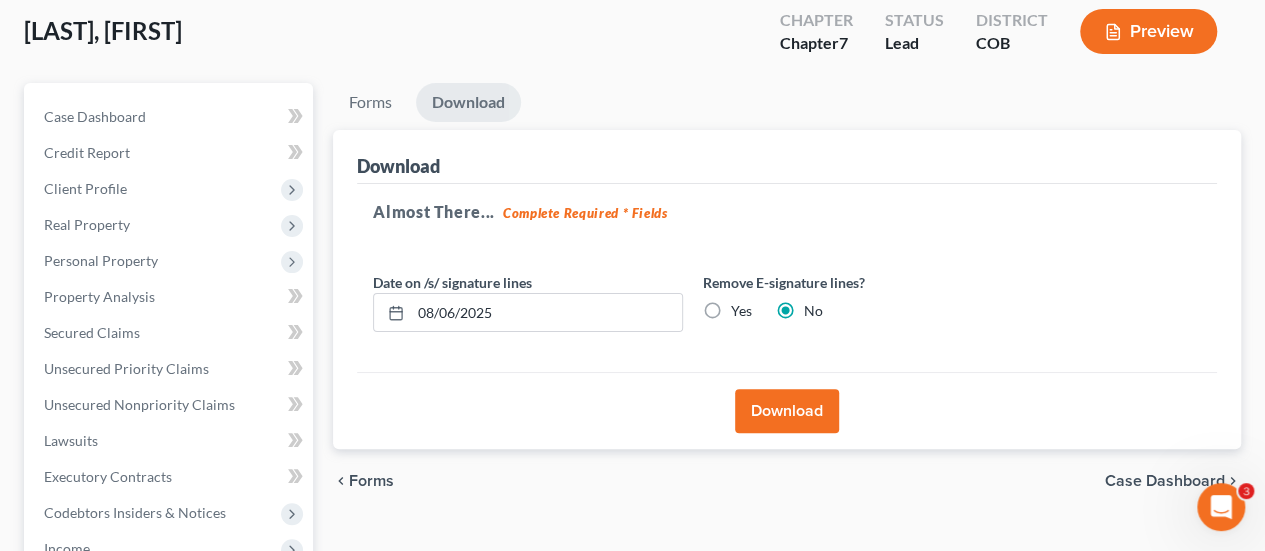 click on "Download" at bounding box center [787, 411] 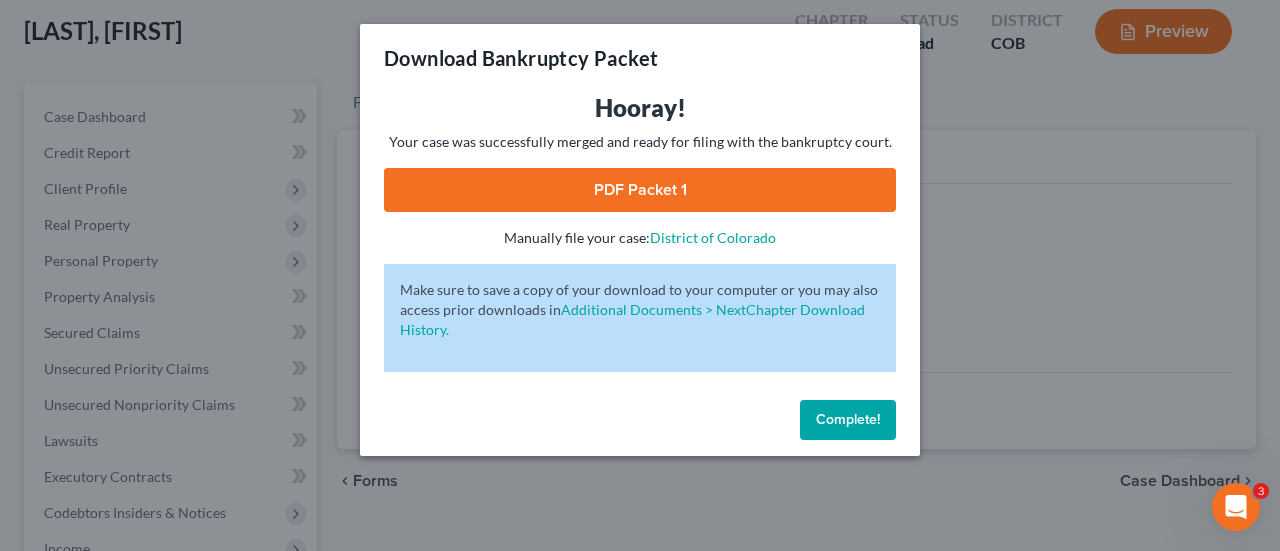 click on "PDF Packet 1" at bounding box center [640, 190] 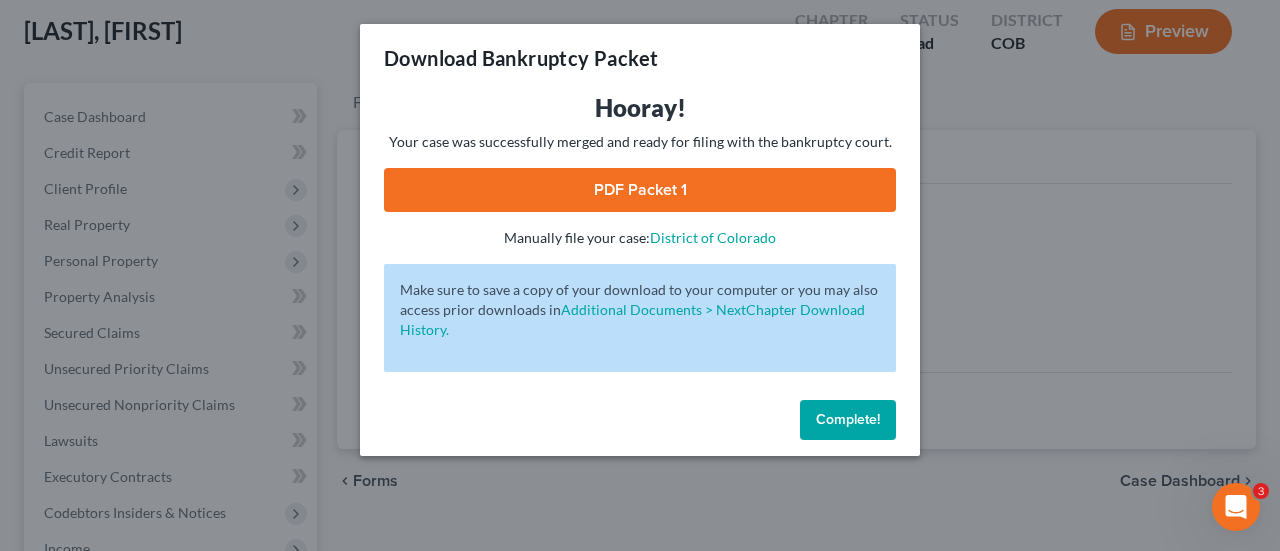 click on "Complete!" at bounding box center (848, 419) 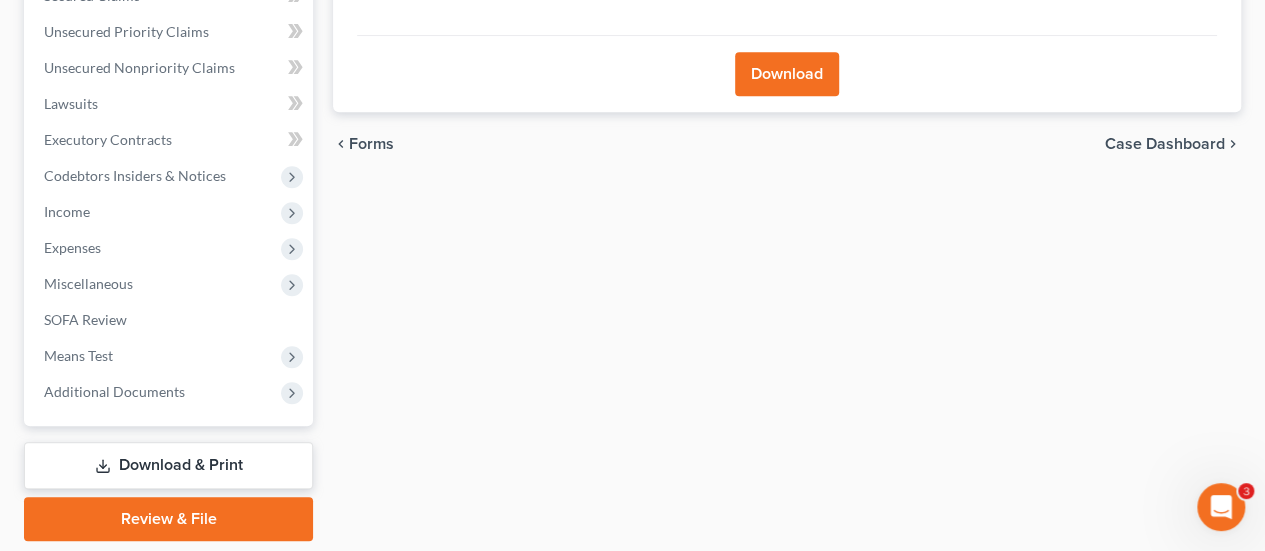 scroll, scrollTop: 509, scrollLeft: 0, axis: vertical 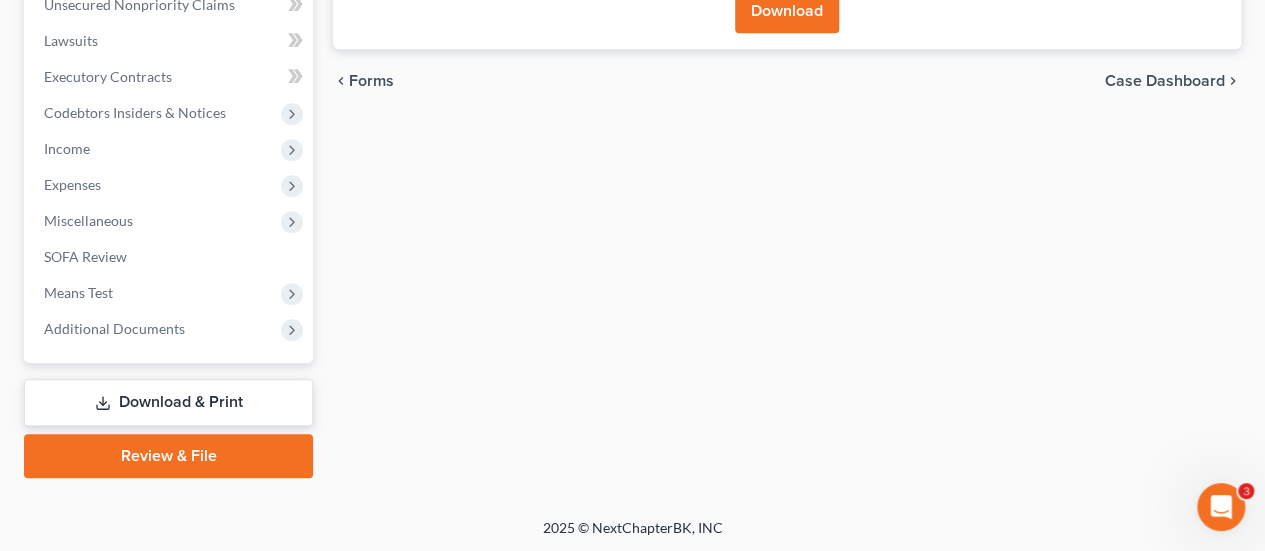 click on "Download & Print" at bounding box center (168, 402) 